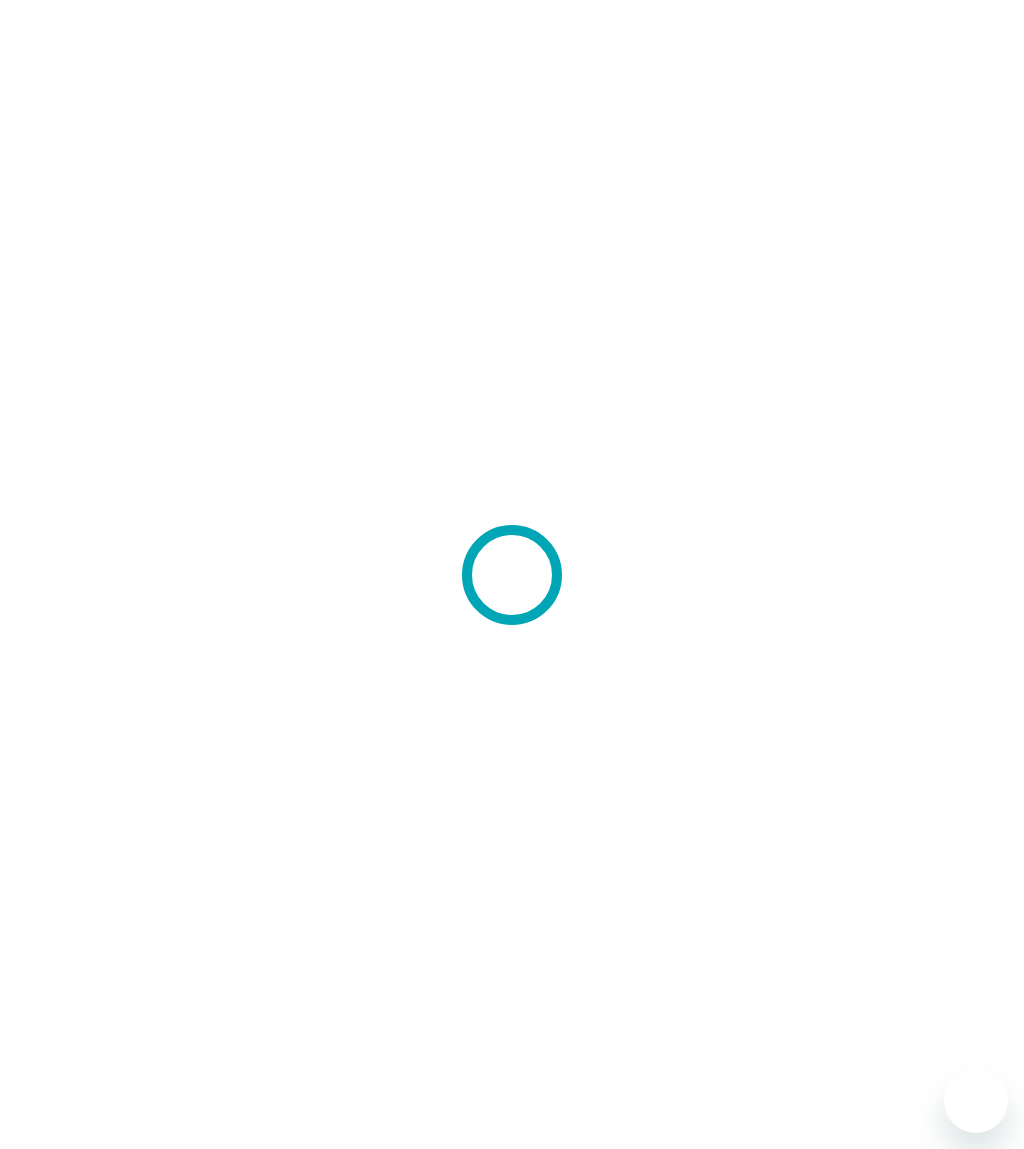 scroll, scrollTop: 0, scrollLeft: 0, axis: both 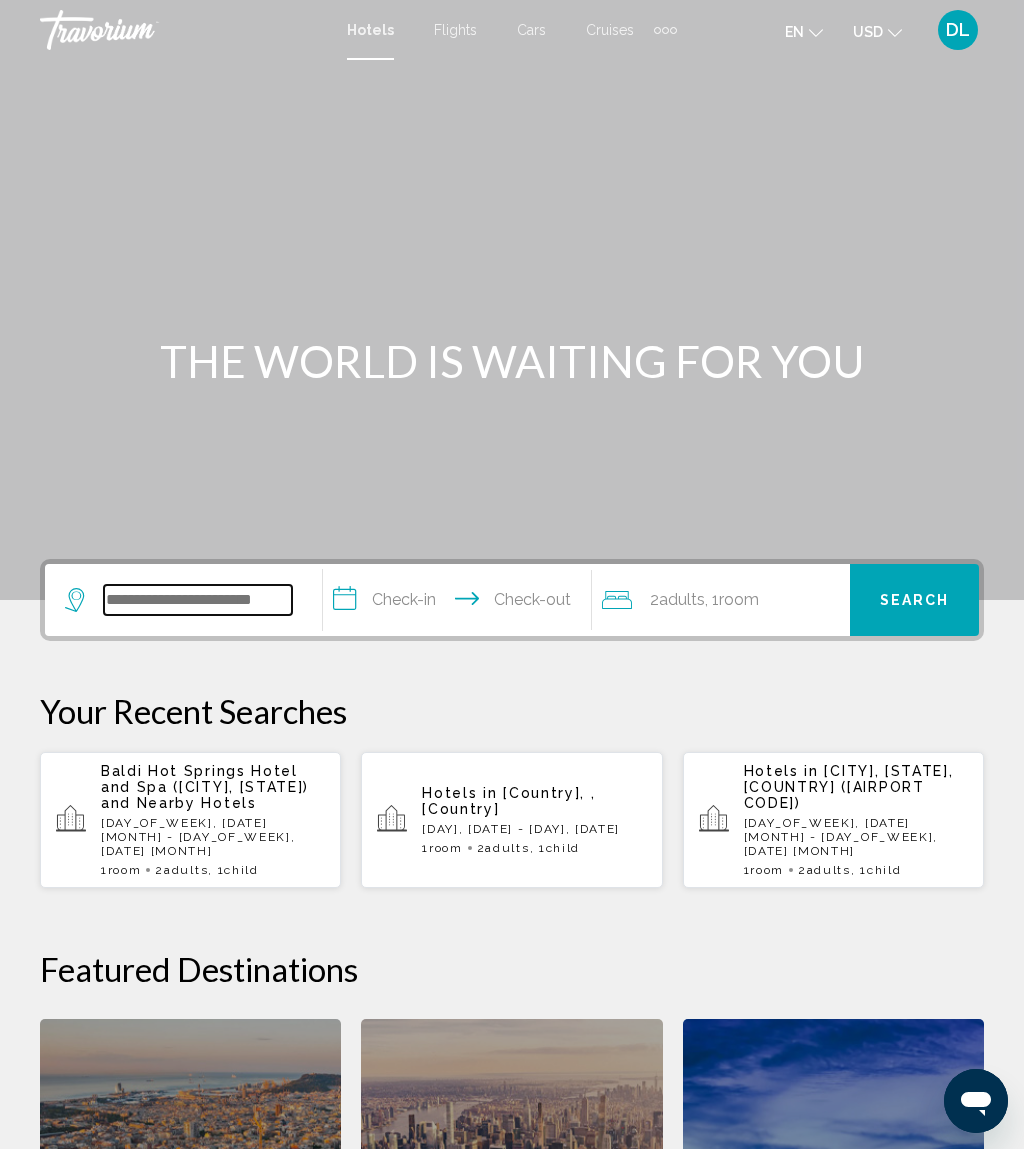 click at bounding box center (198, 600) 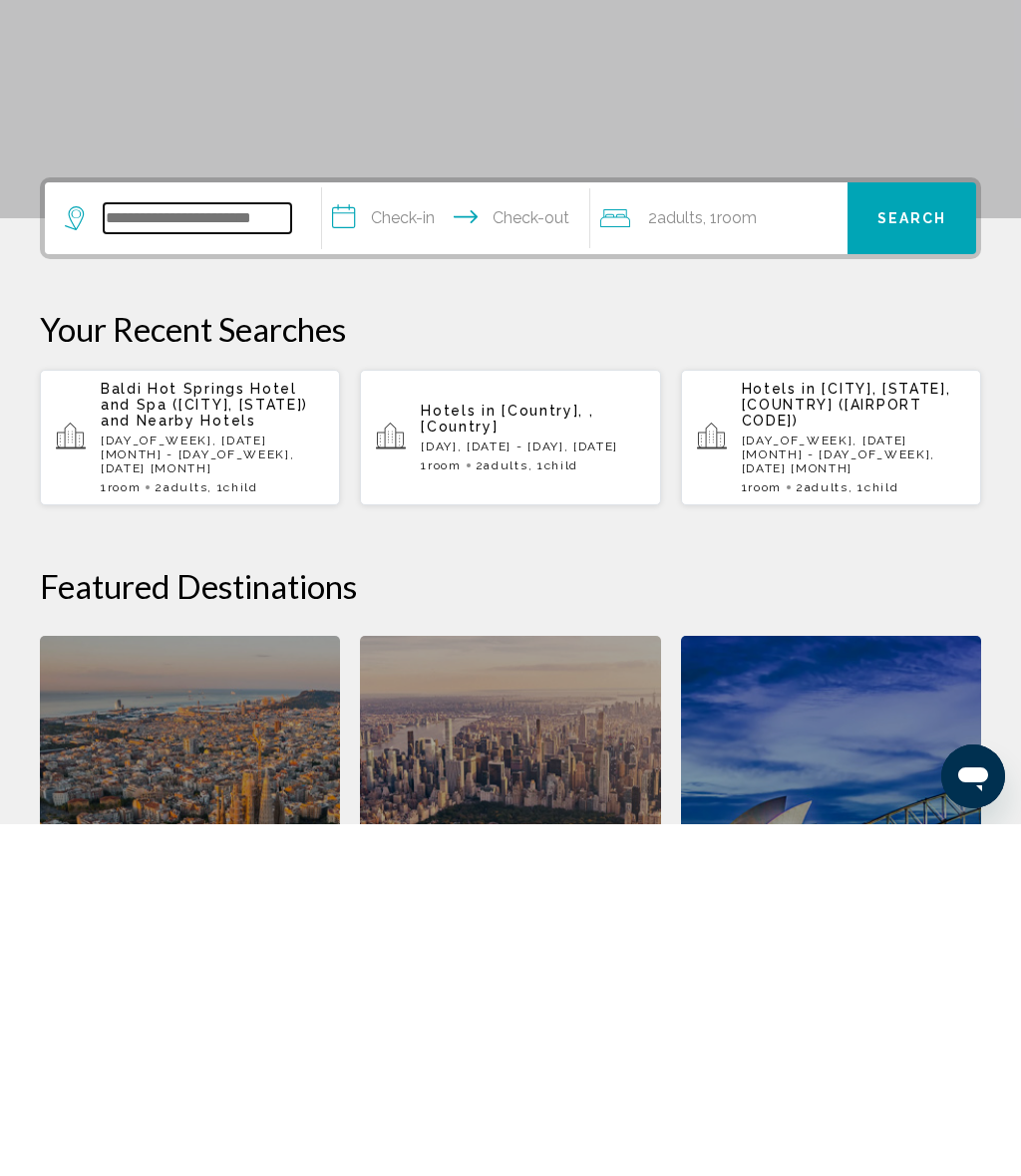 scroll, scrollTop: 141, scrollLeft: 0, axis: vertical 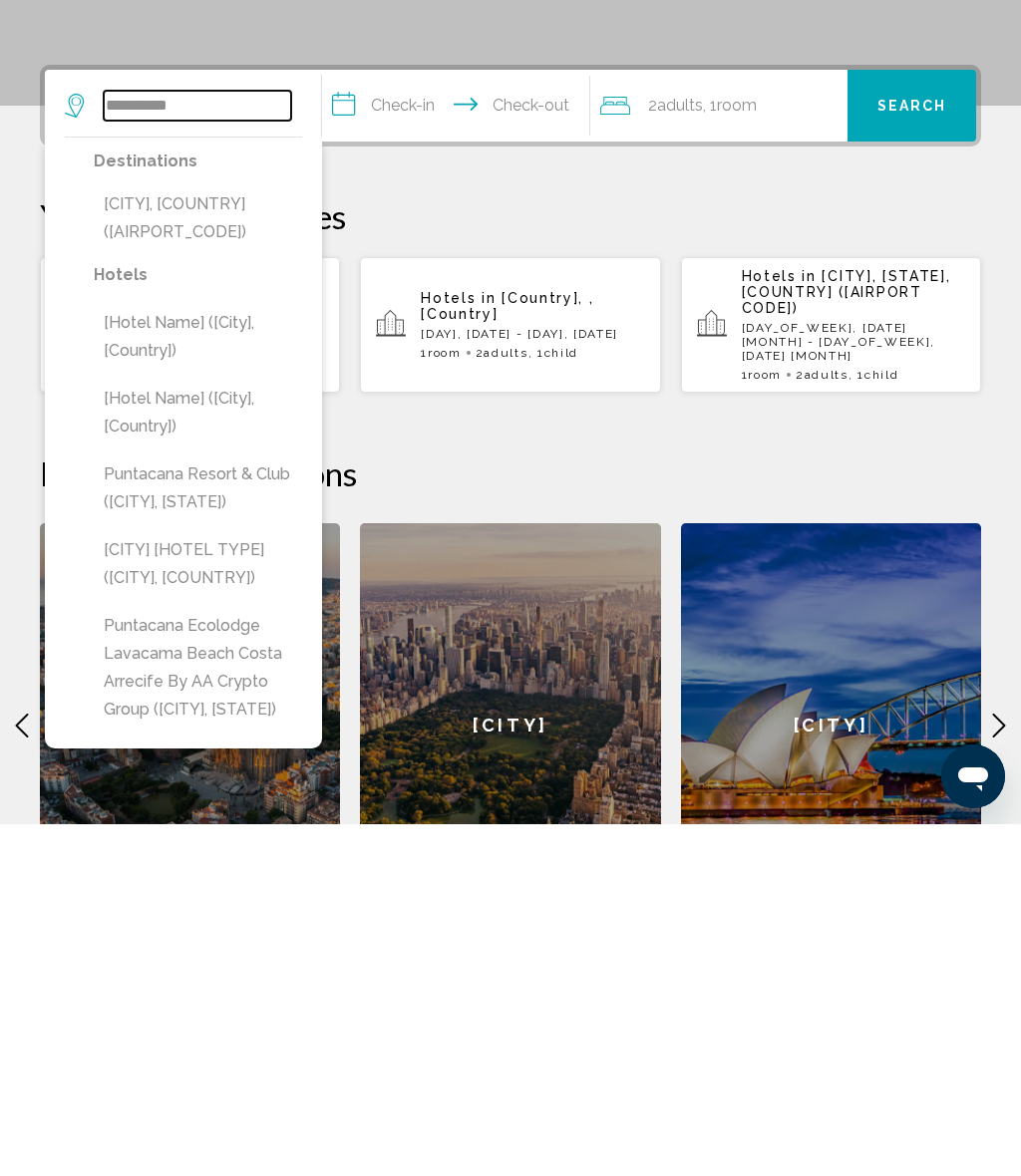 type on "**********" 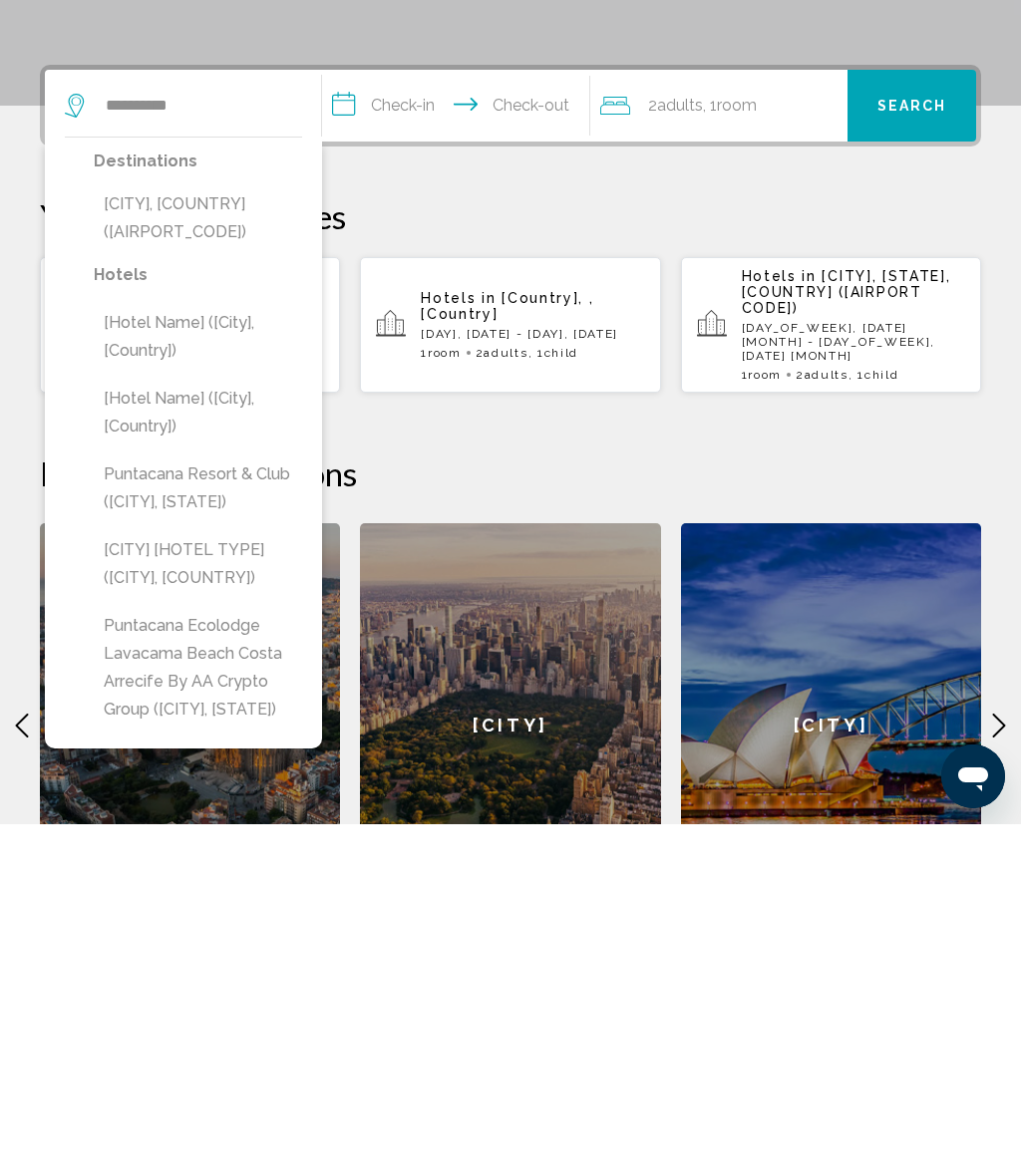 click on "[CITY], [COUNTRY] ([AIRPORT_CODE])" at bounding box center (197, 570) 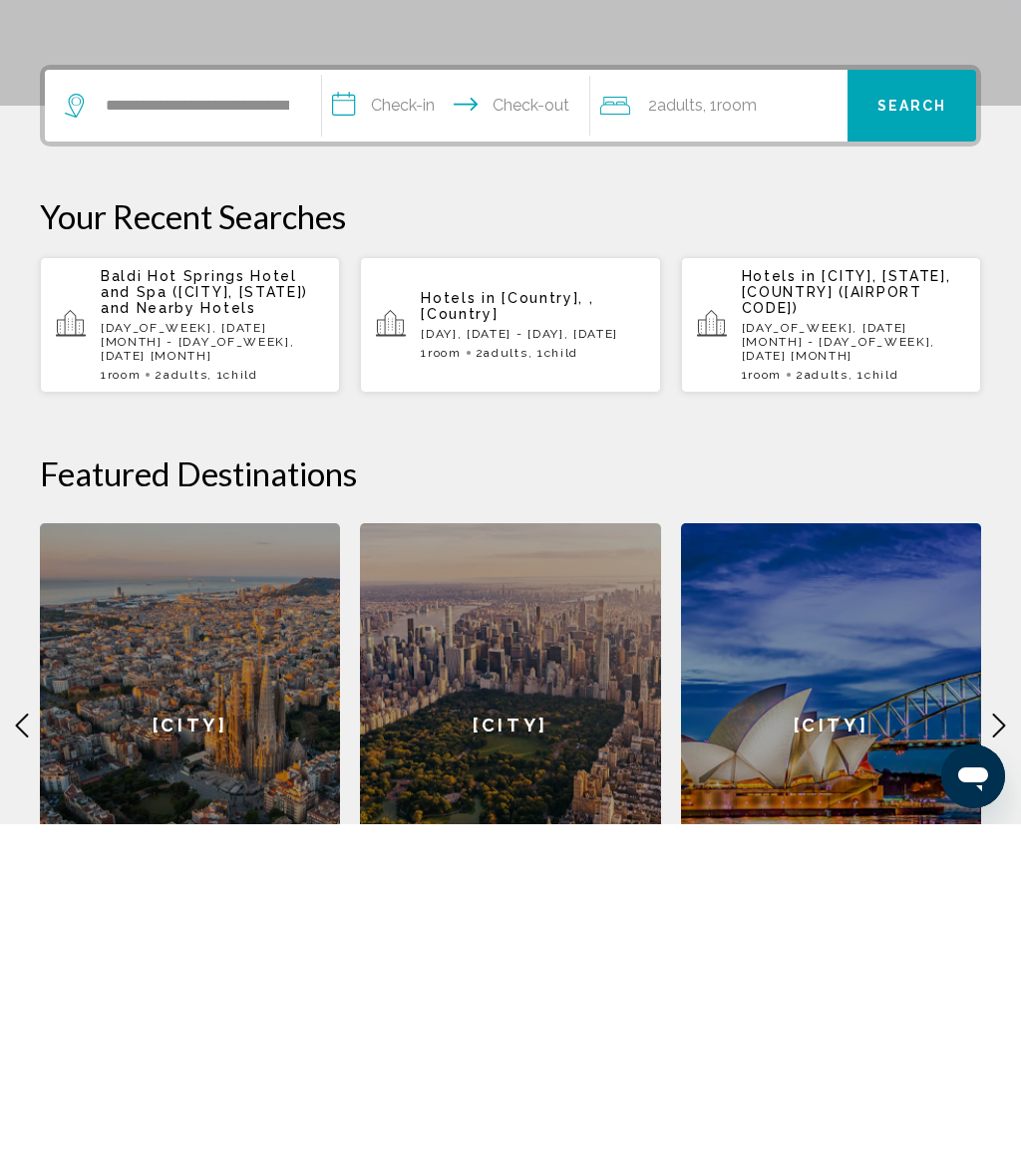click on "**********" at bounding box center (460, 460) 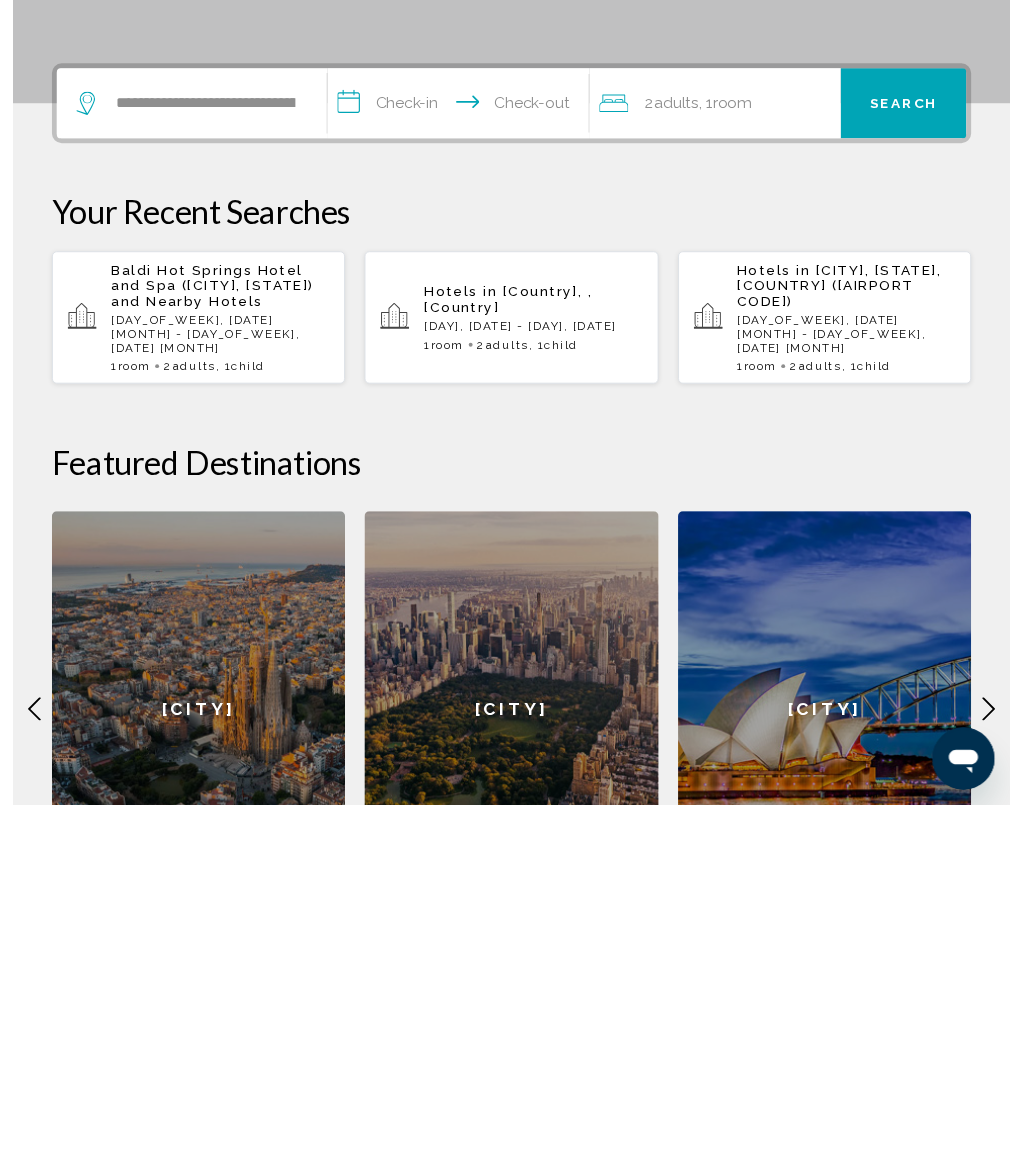 scroll, scrollTop: 494, scrollLeft: 0, axis: vertical 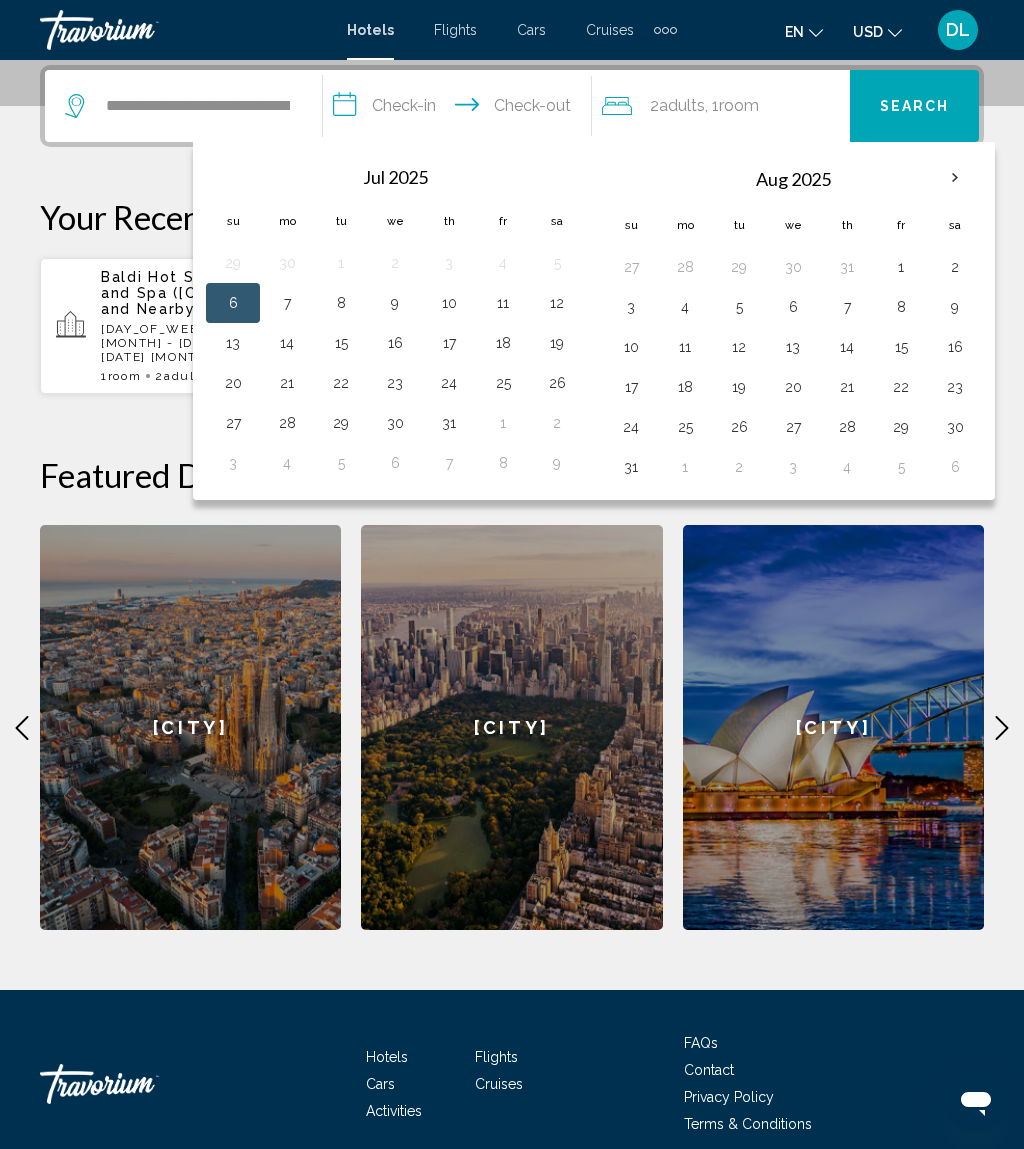 click on "26" at bounding box center [557, 383] 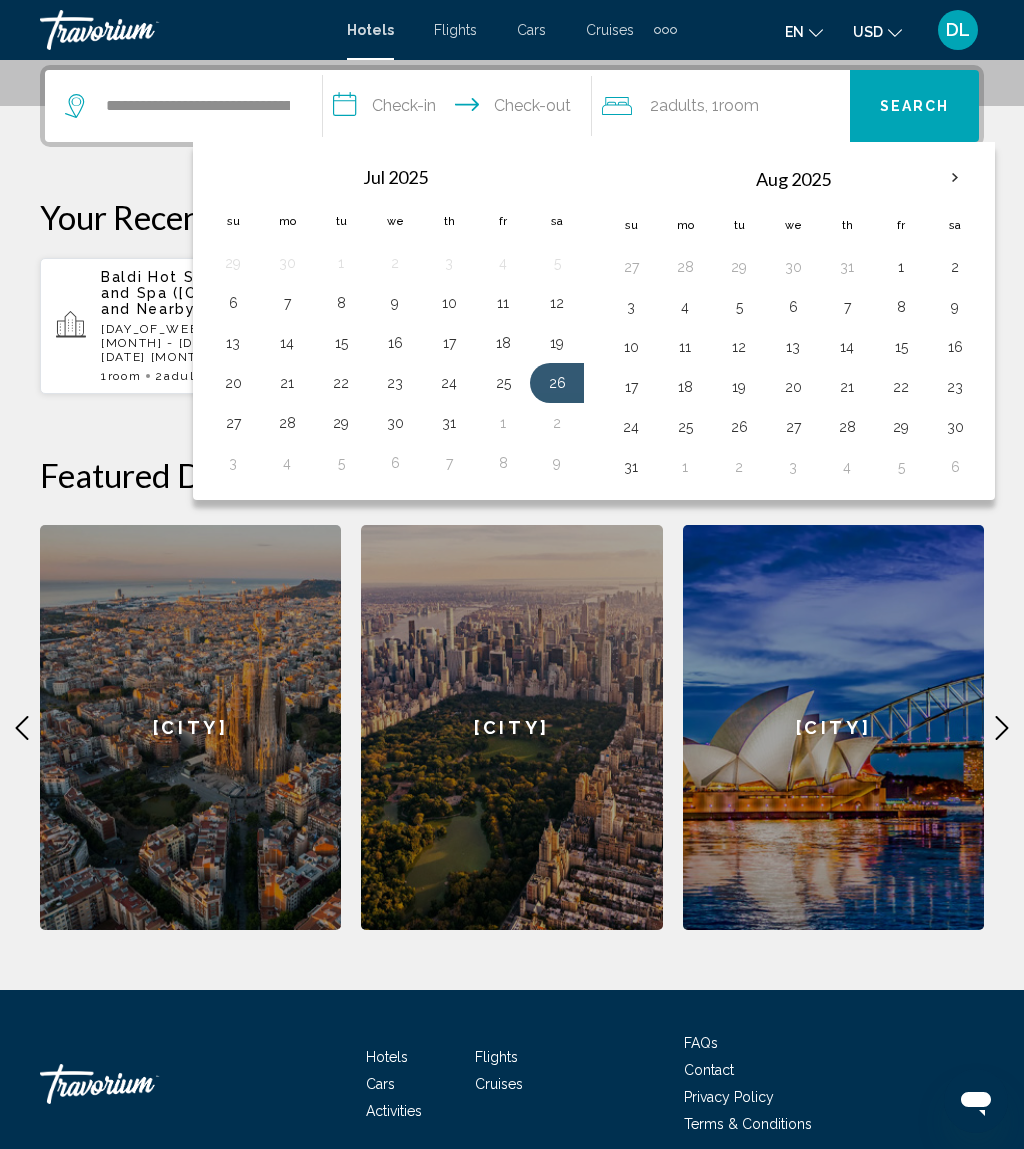 click on "31" at bounding box center [449, 423] 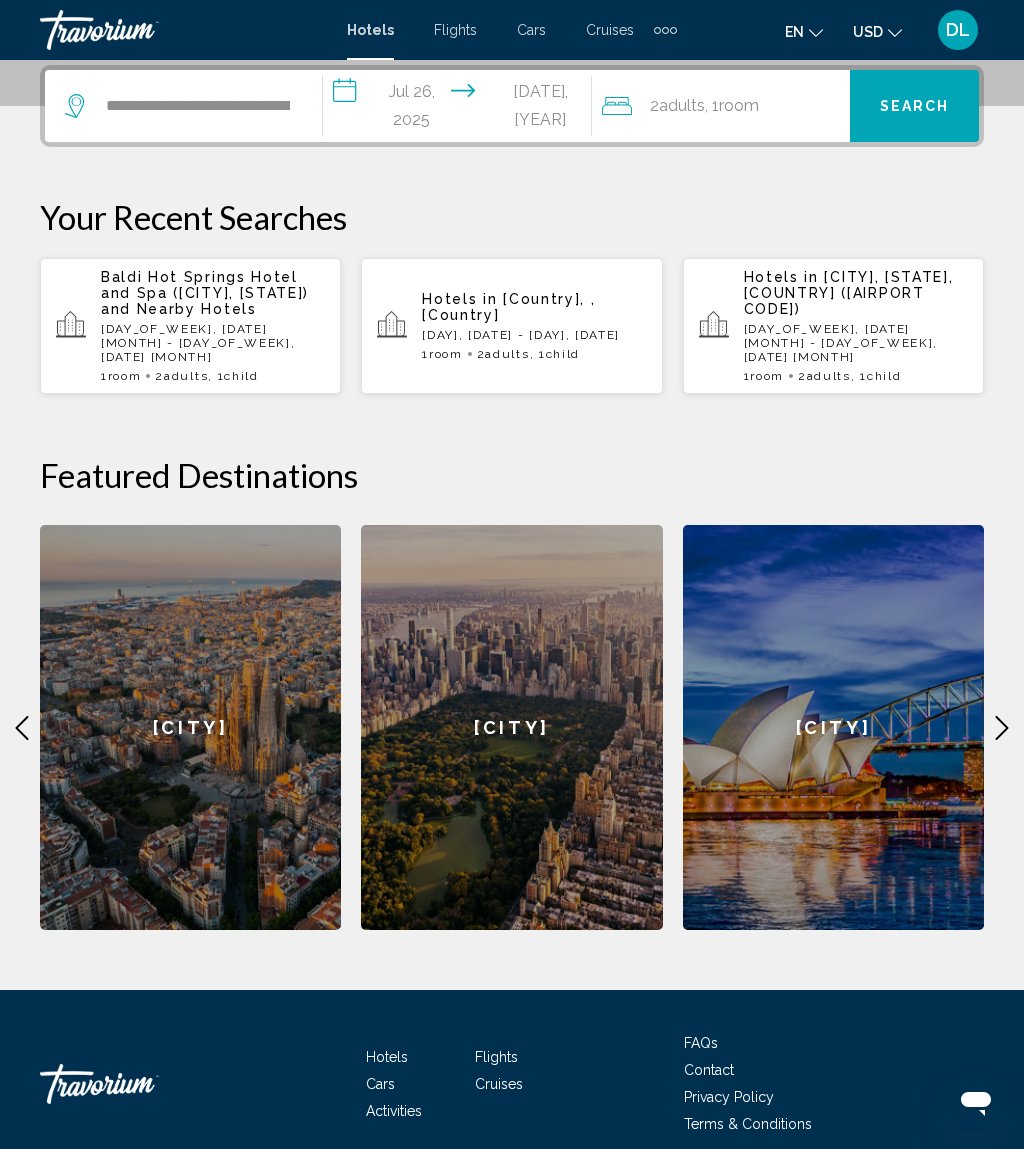 click on "[NUMBER] [ADULT] [ADULTS] , [NUMBER] [ROOM] rooms" at bounding box center (726, 106) 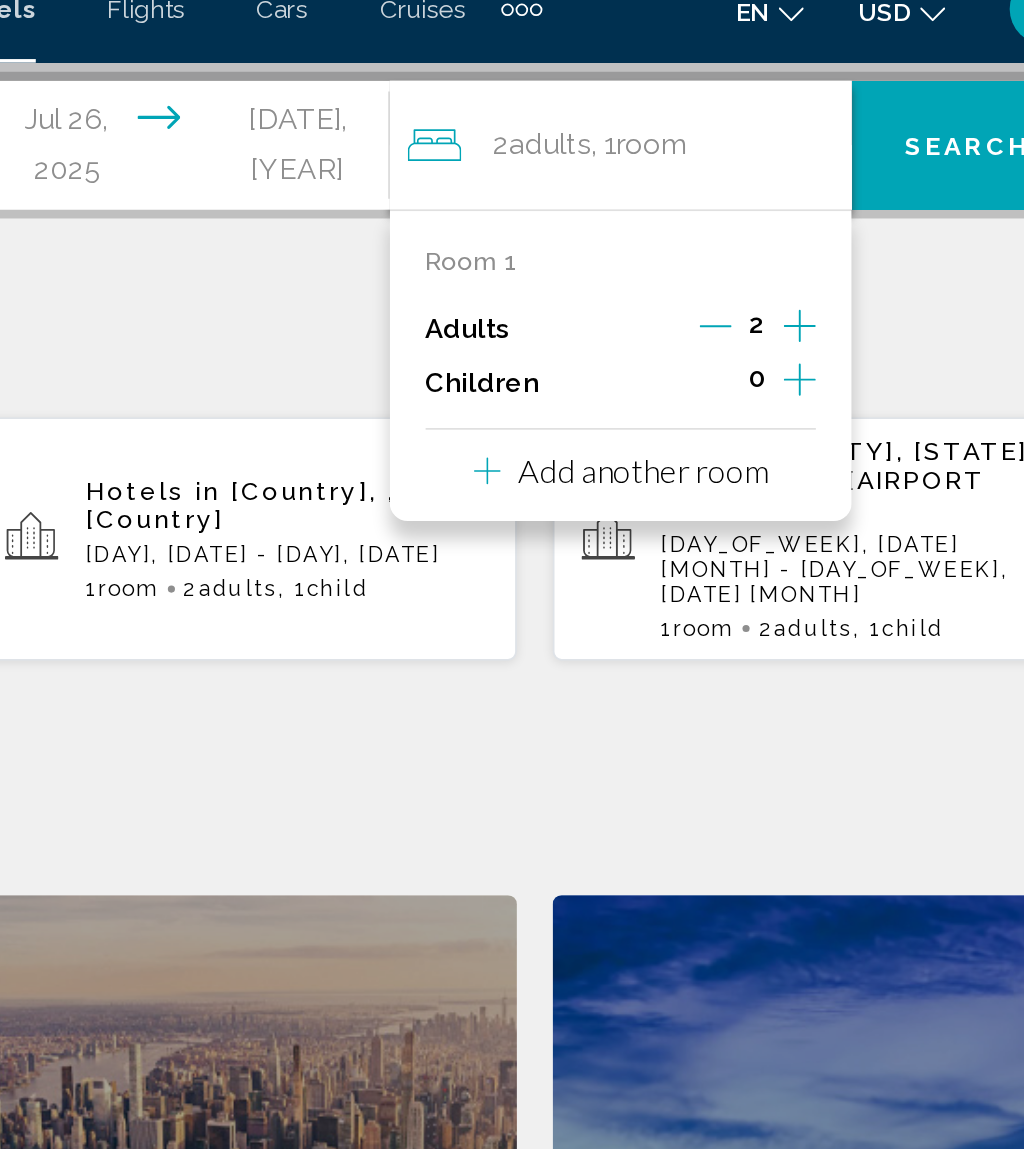 click at bounding box center [821, 237] 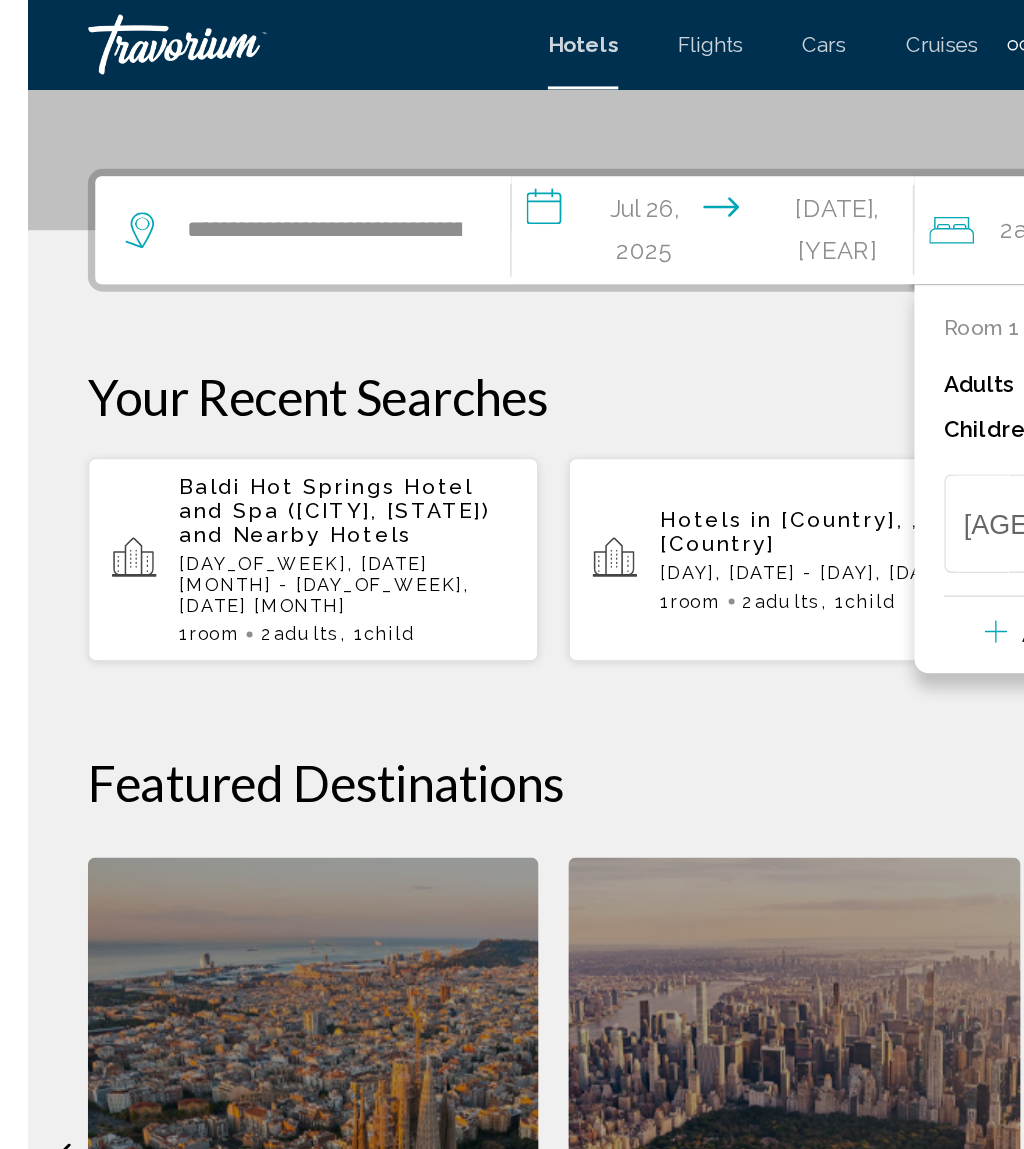 scroll, scrollTop: 354, scrollLeft: 0, axis: vertical 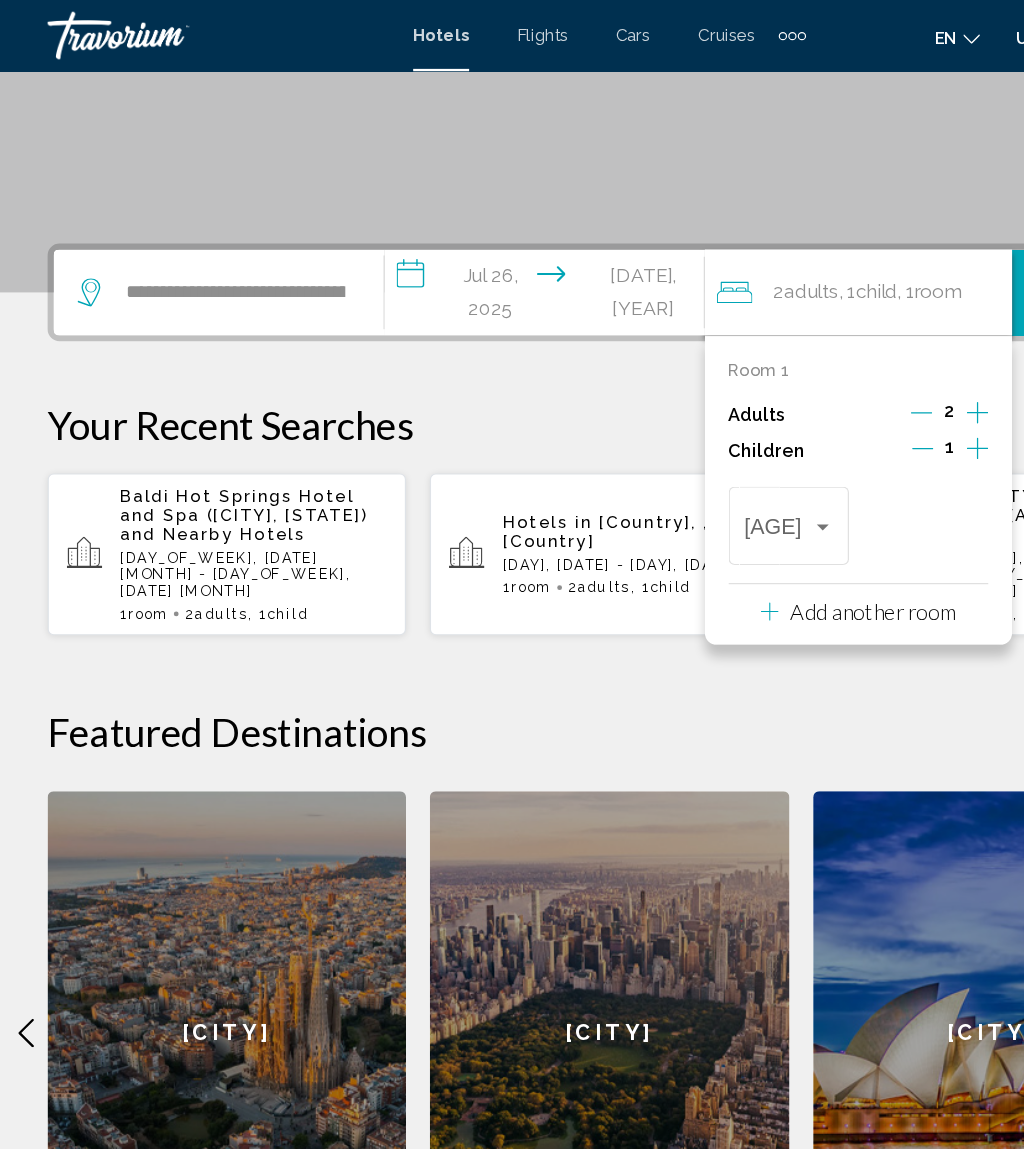 click at bounding box center [691, 443] 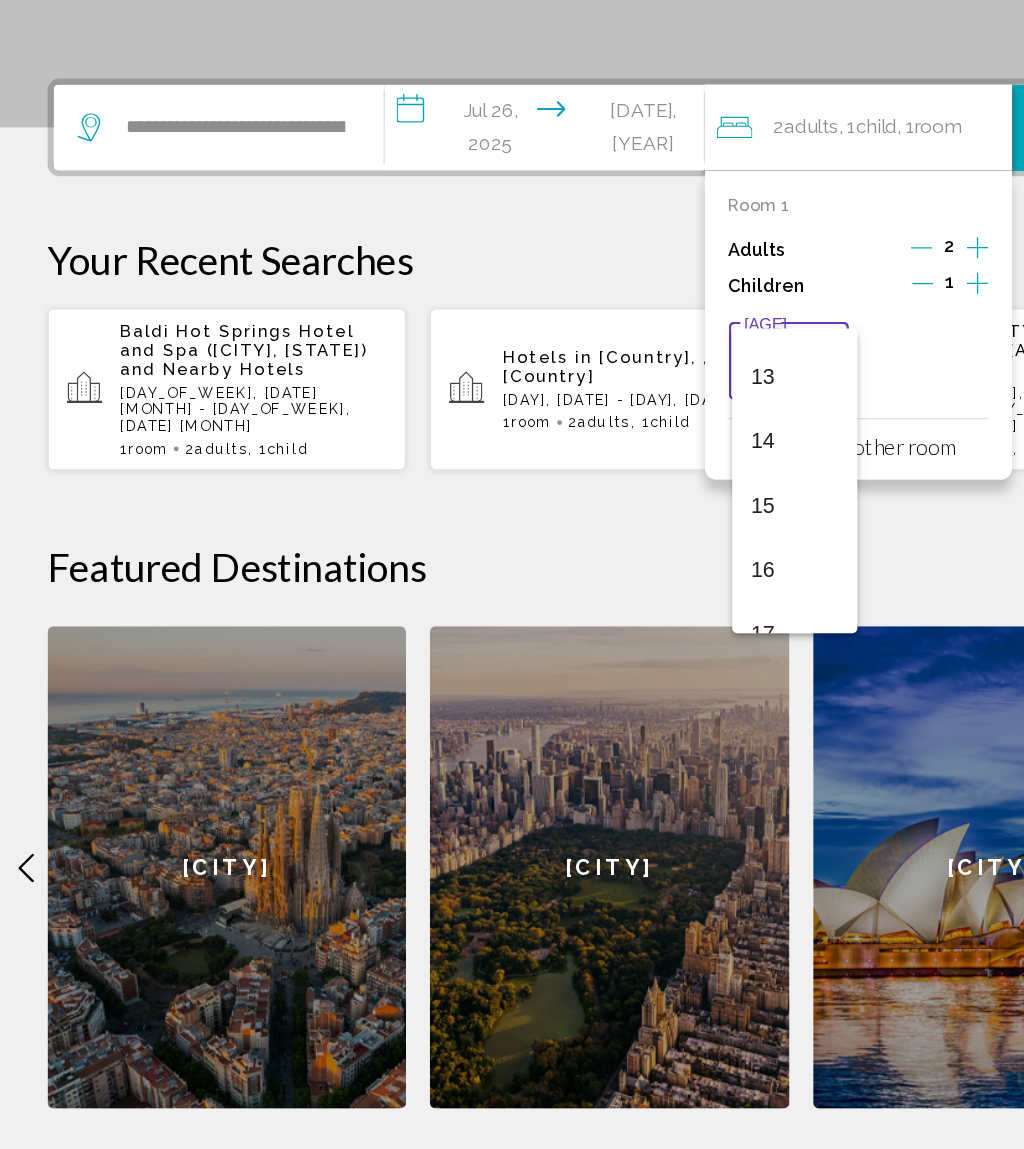 scroll, scrollTop: 682, scrollLeft: 0, axis: vertical 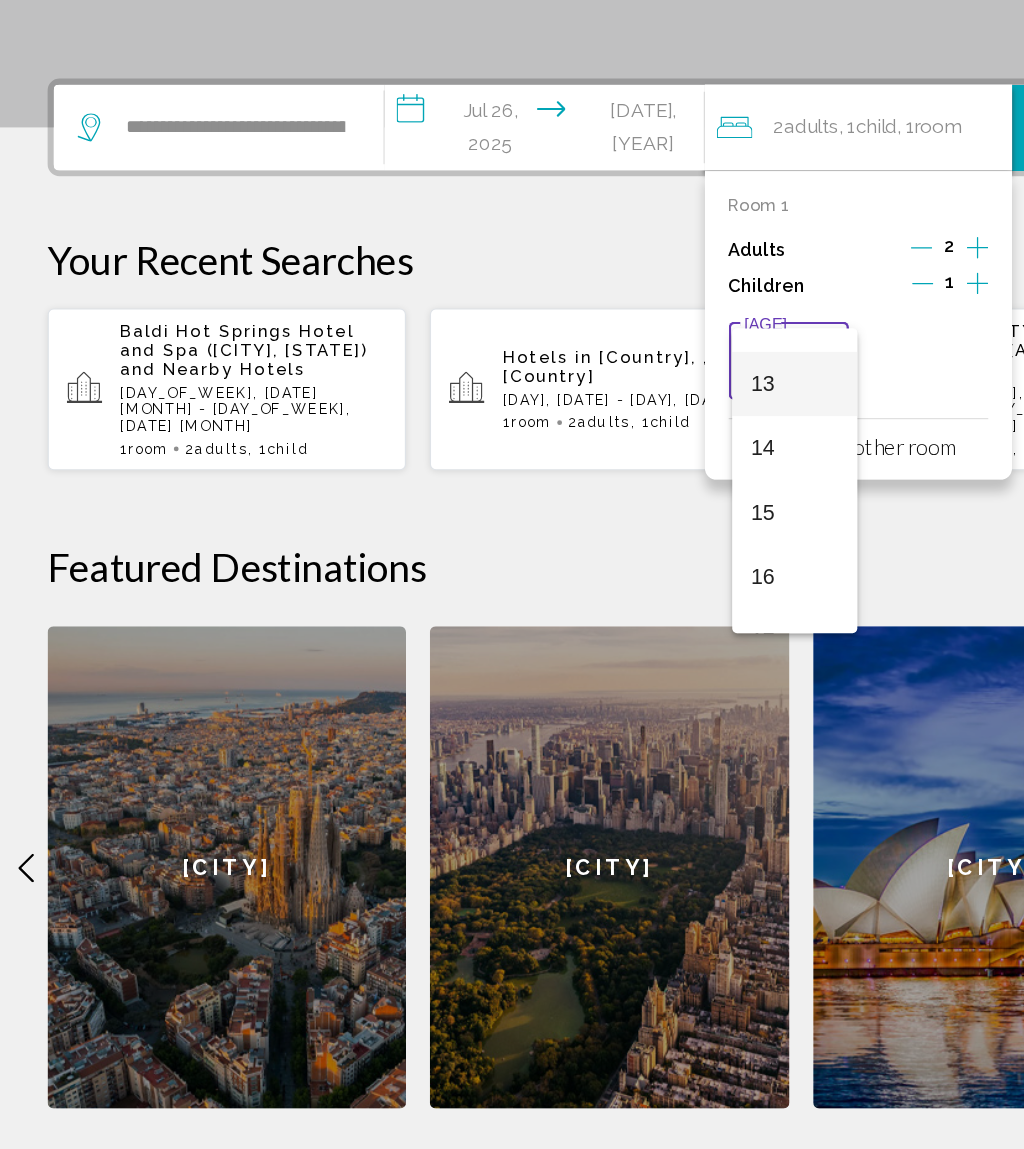 click on "13" at bounding box center [667, 462] 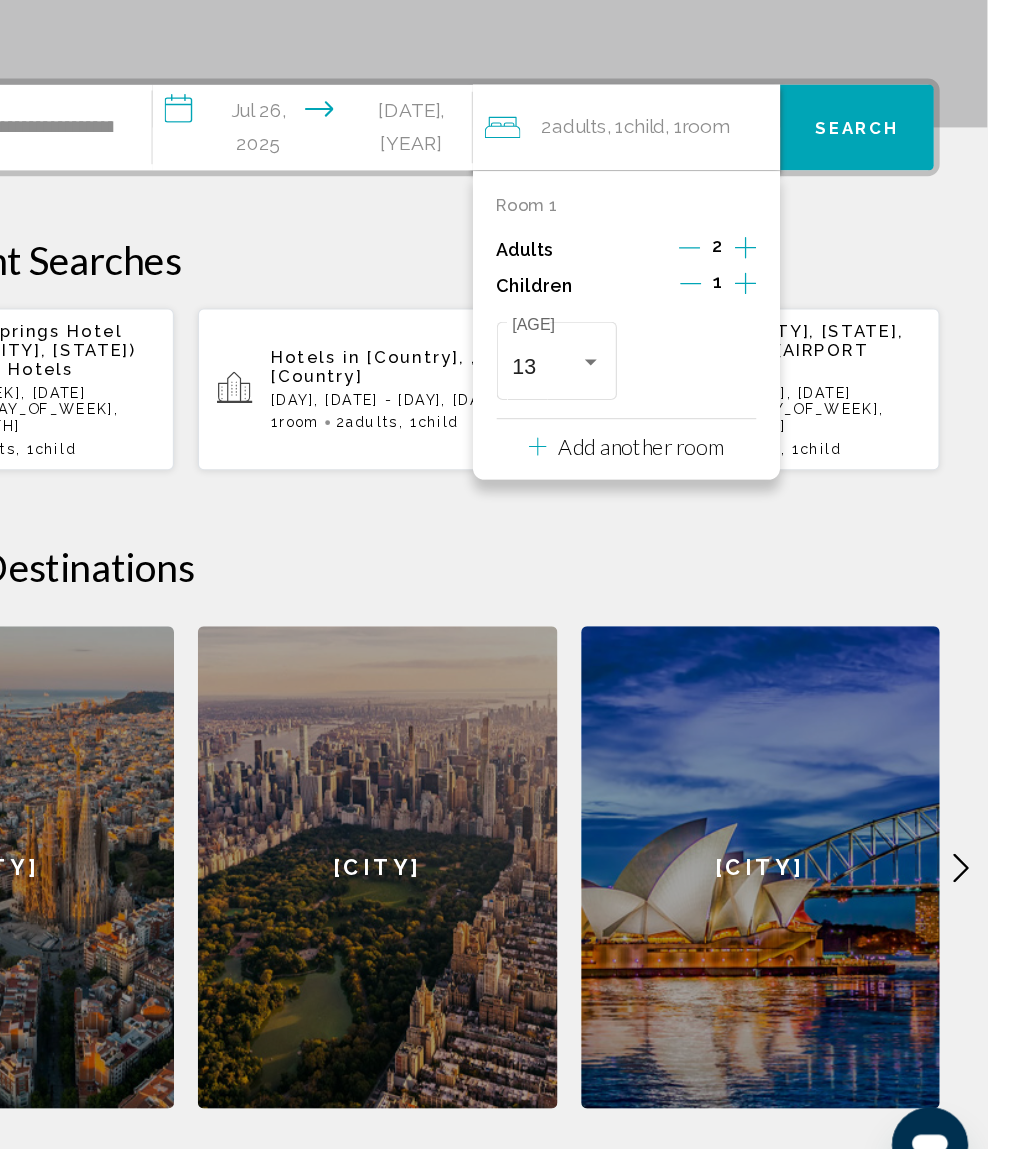 scroll, scrollTop: 359, scrollLeft: 0, axis: vertical 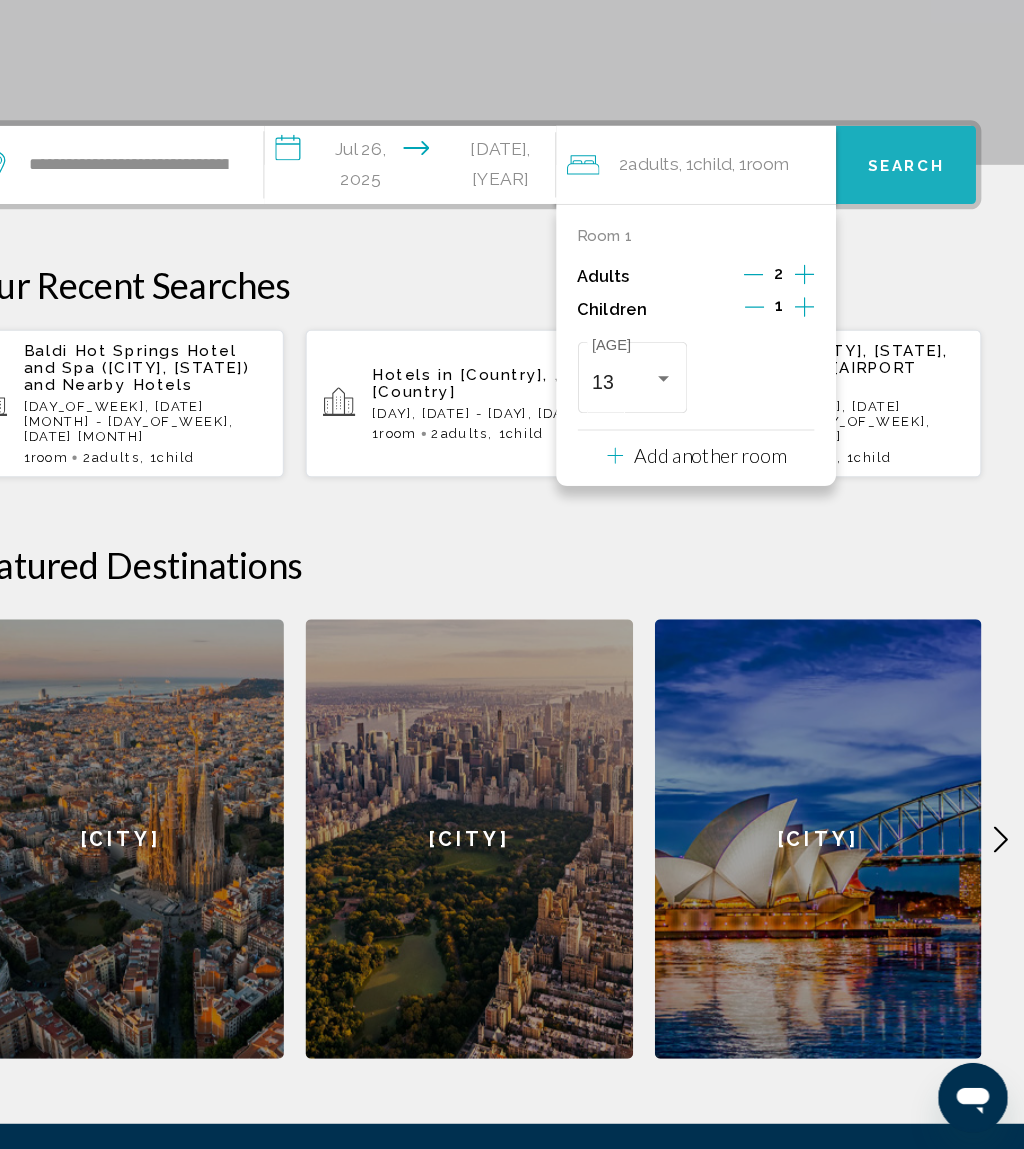 click on "Search" at bounding box center [914, 241] 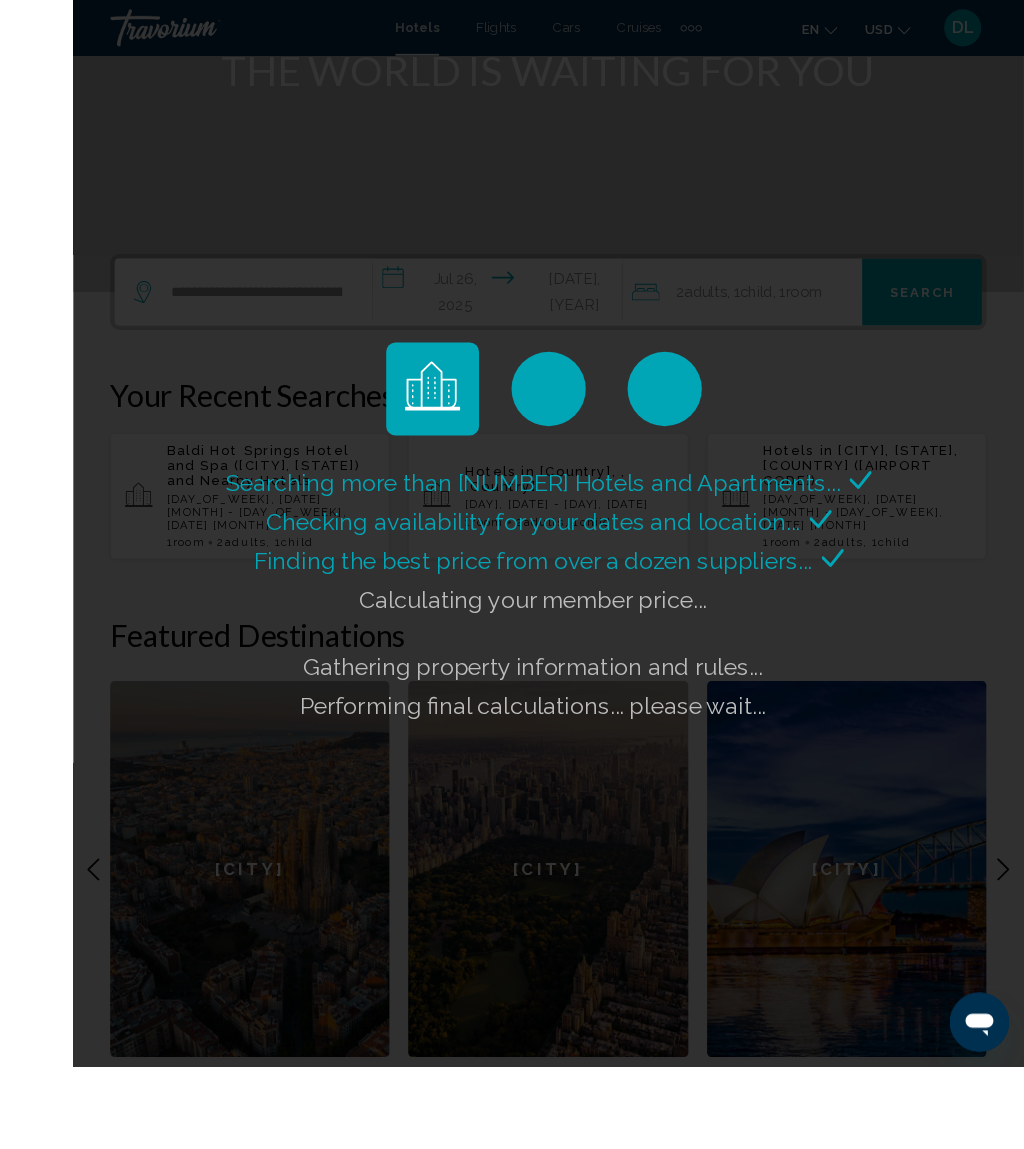 scroll, scrollTop: 388, scrollLeft: 0, axis: vertical 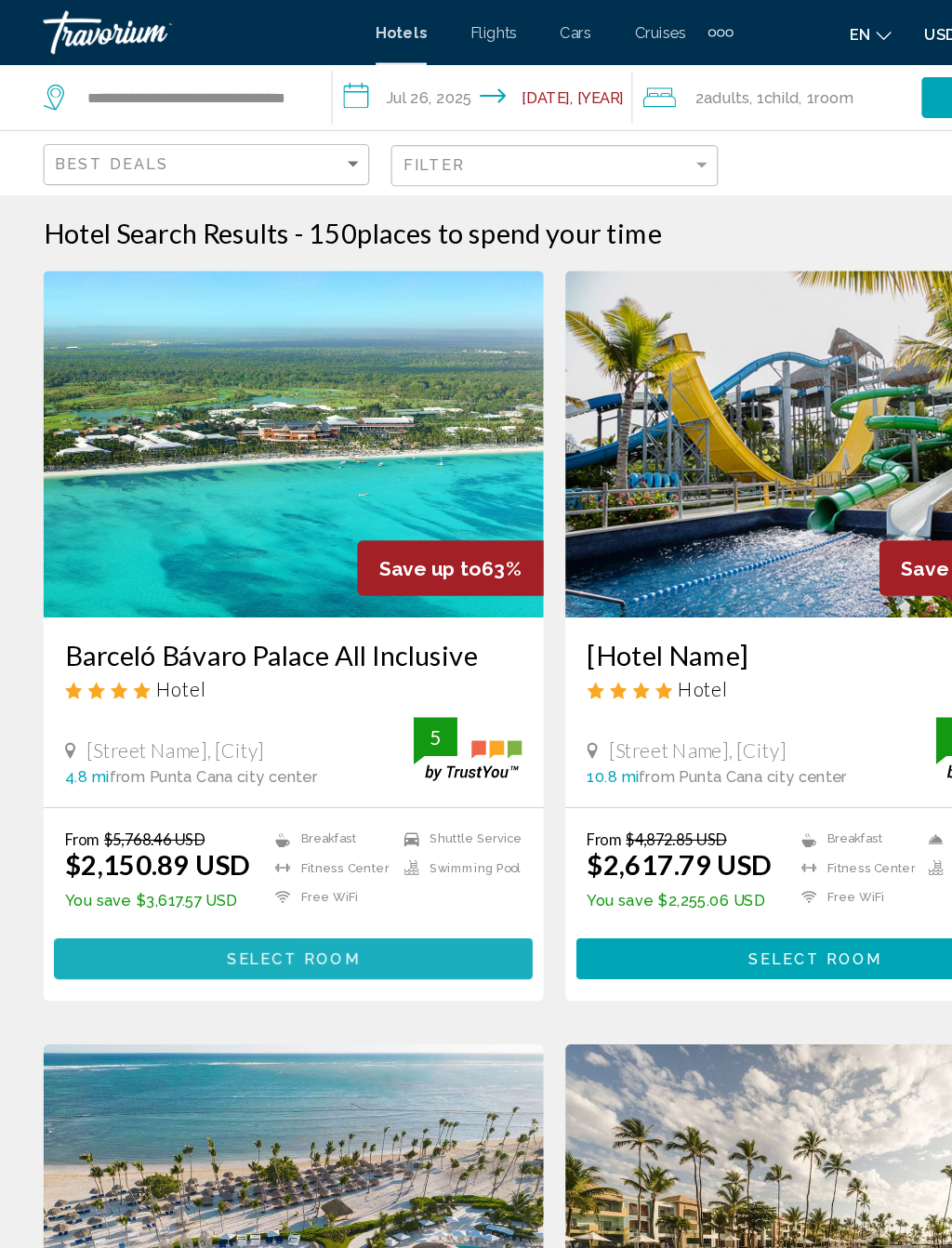 click on "Select Room" at bounding box center [252, 822] 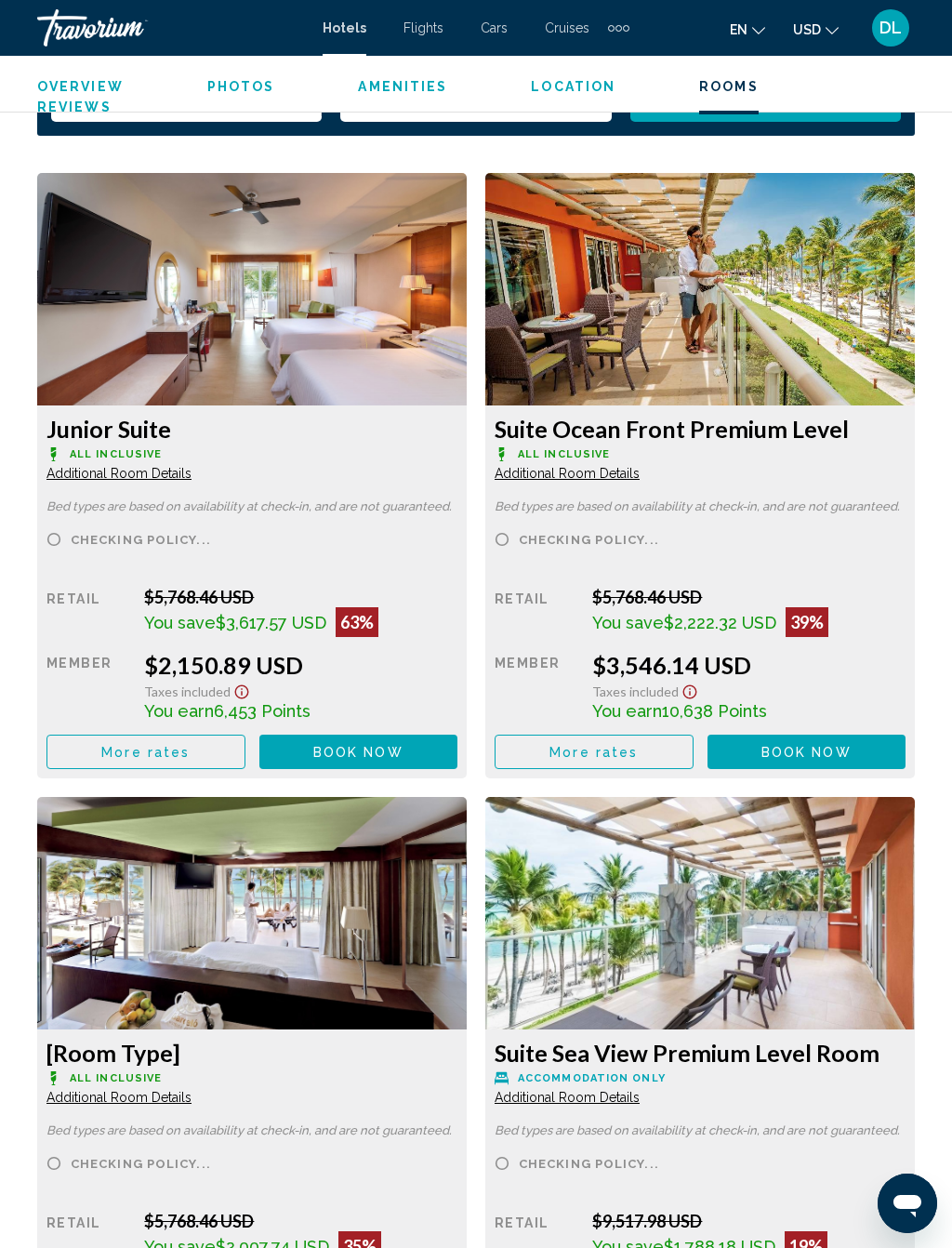 scroll, scrollTop: 3027, scrollLeft: 0, axis: vertical 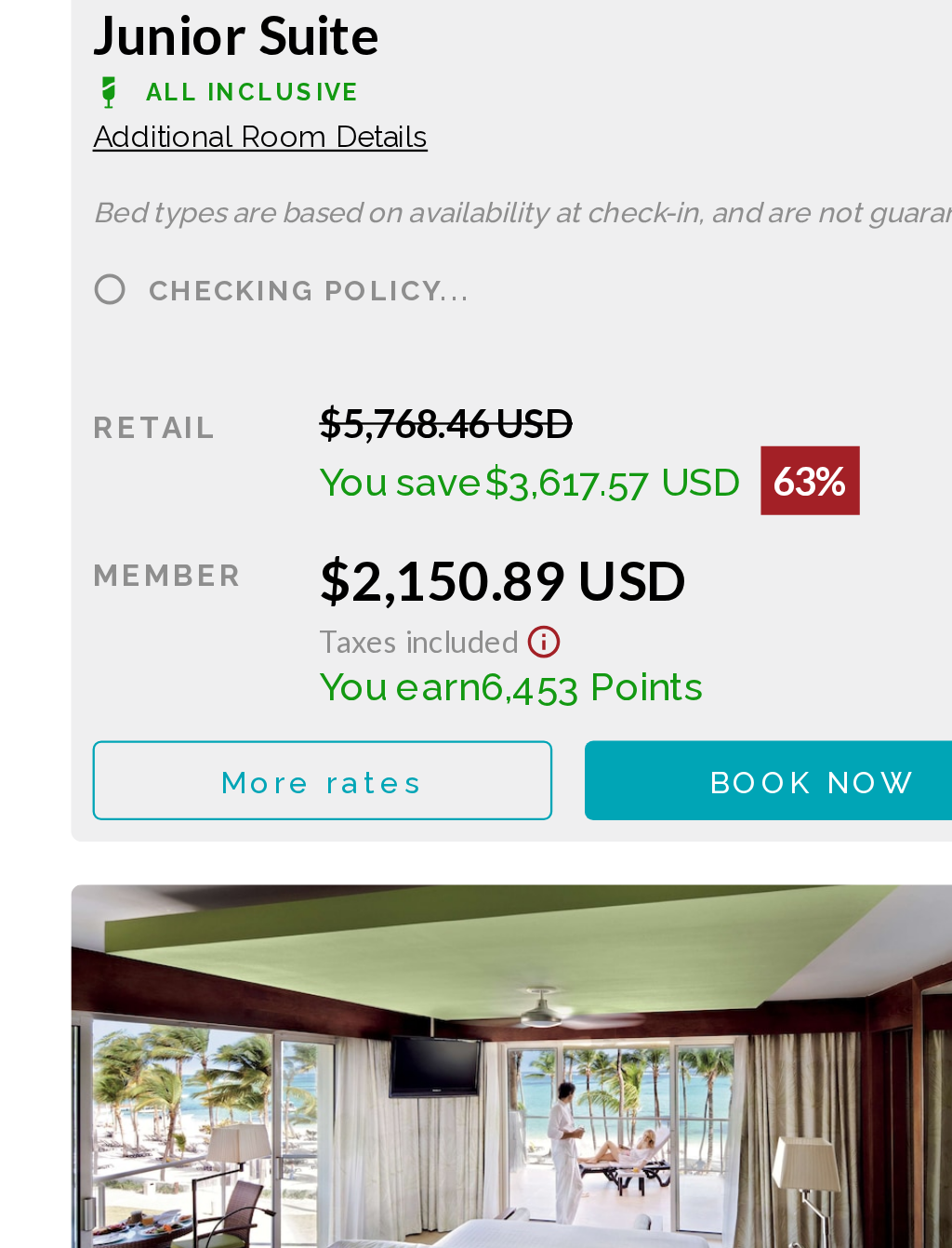 click on "Book now" at bounding box center (358, 750) 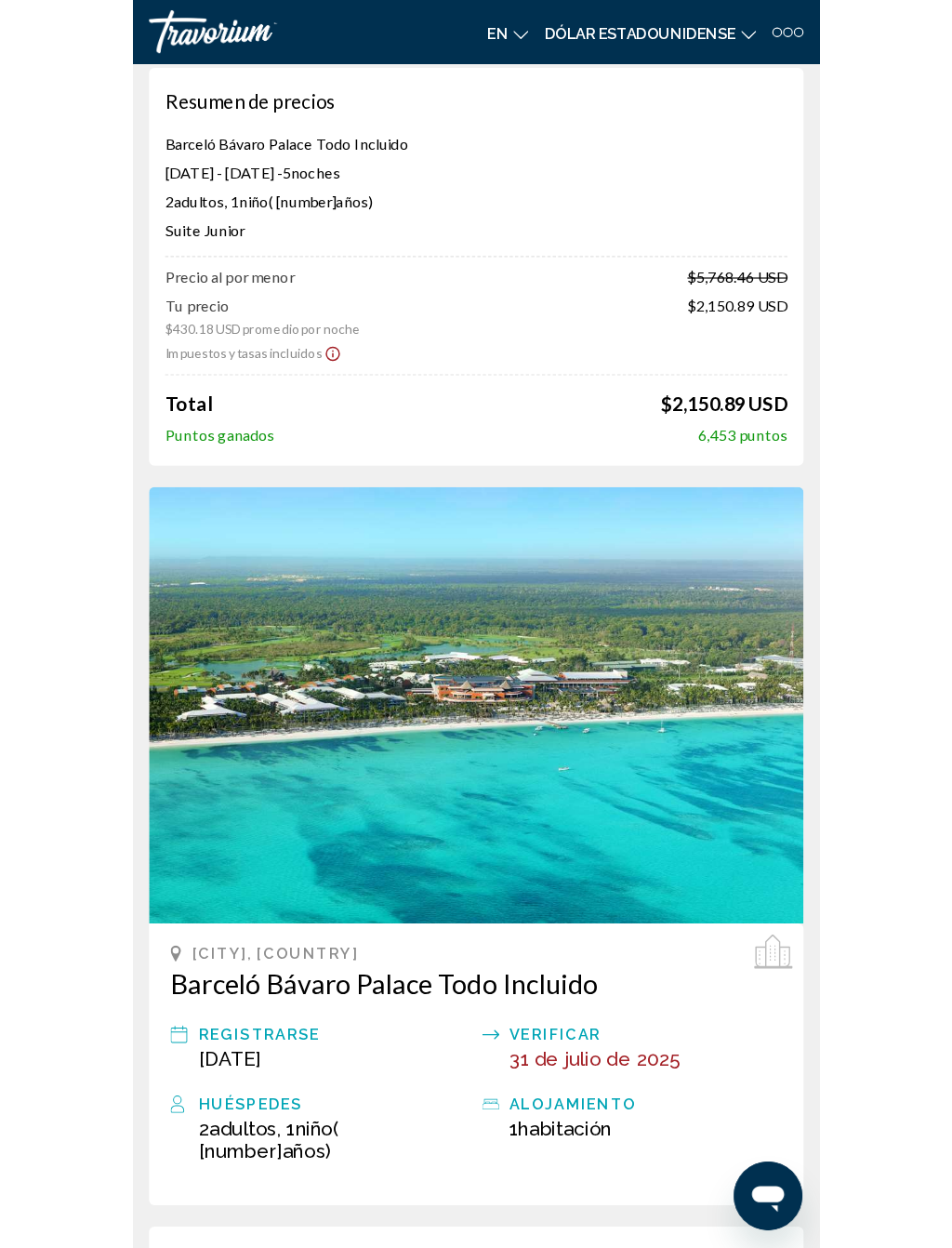 scroll, scrollTop: 0, scrollLeft: 0, axis: both 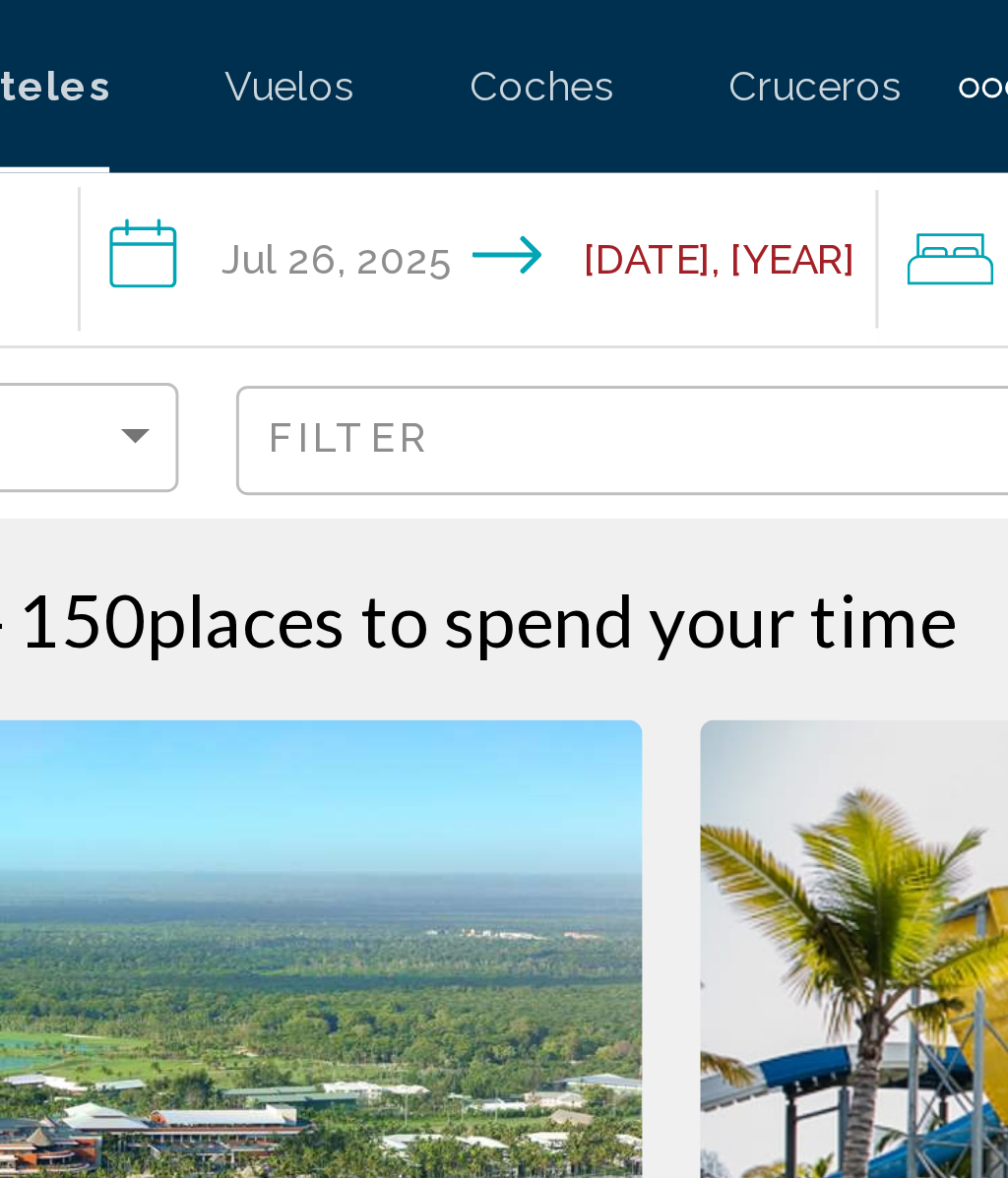 click on "**********" at bounding box center [442, 92] 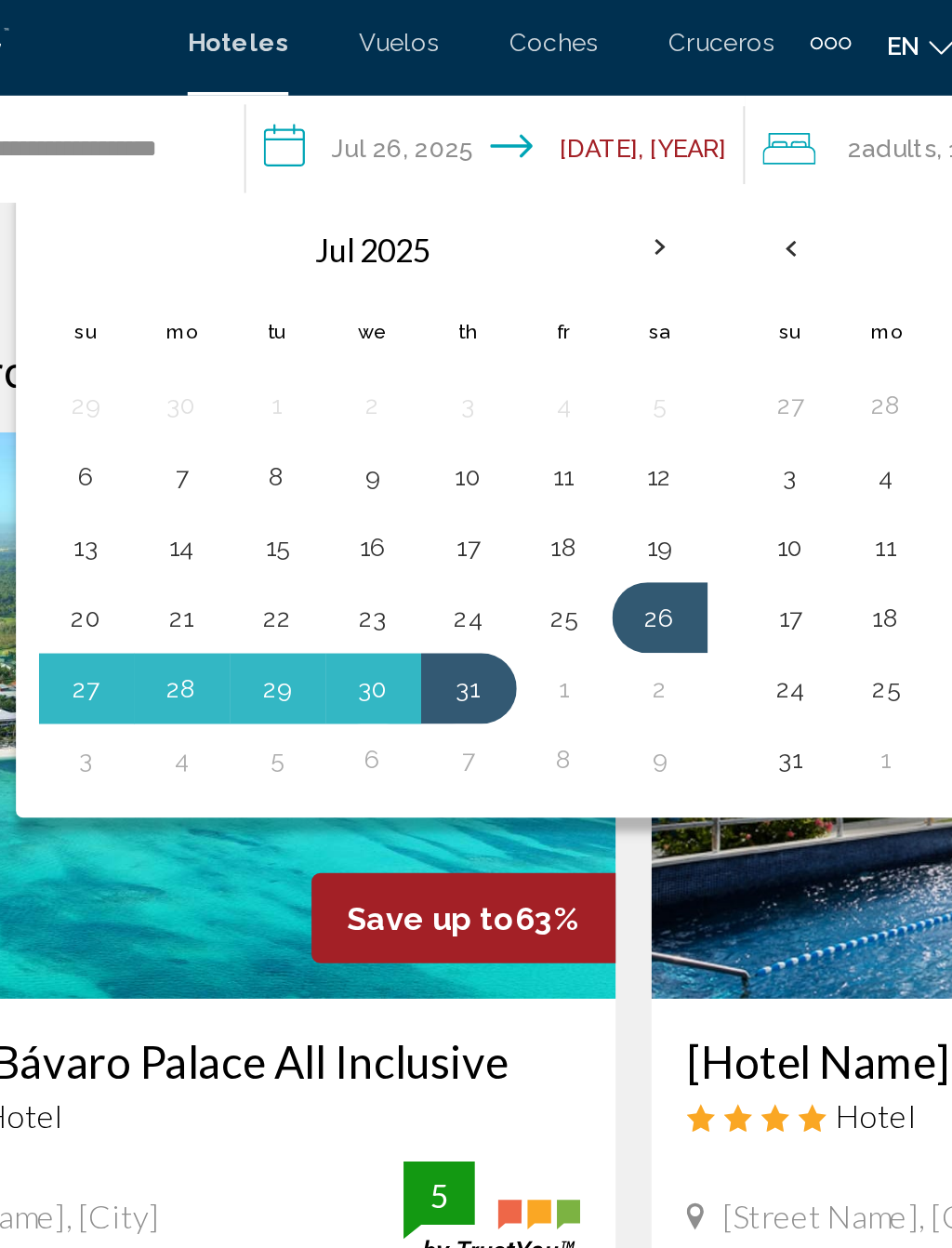 click on "12" at bounding box center [490, 256] 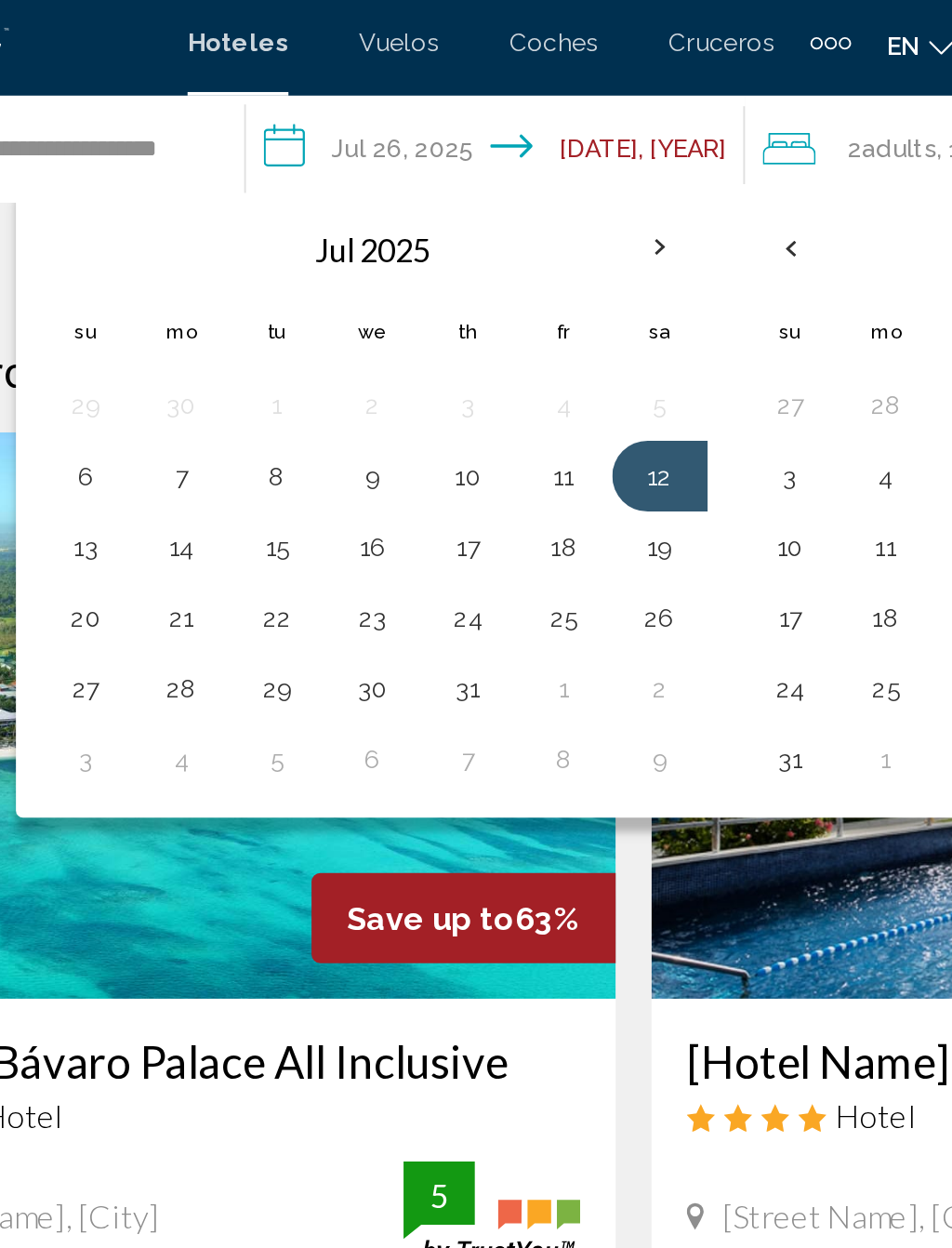 click on "17" at bounding box center (390, 293) 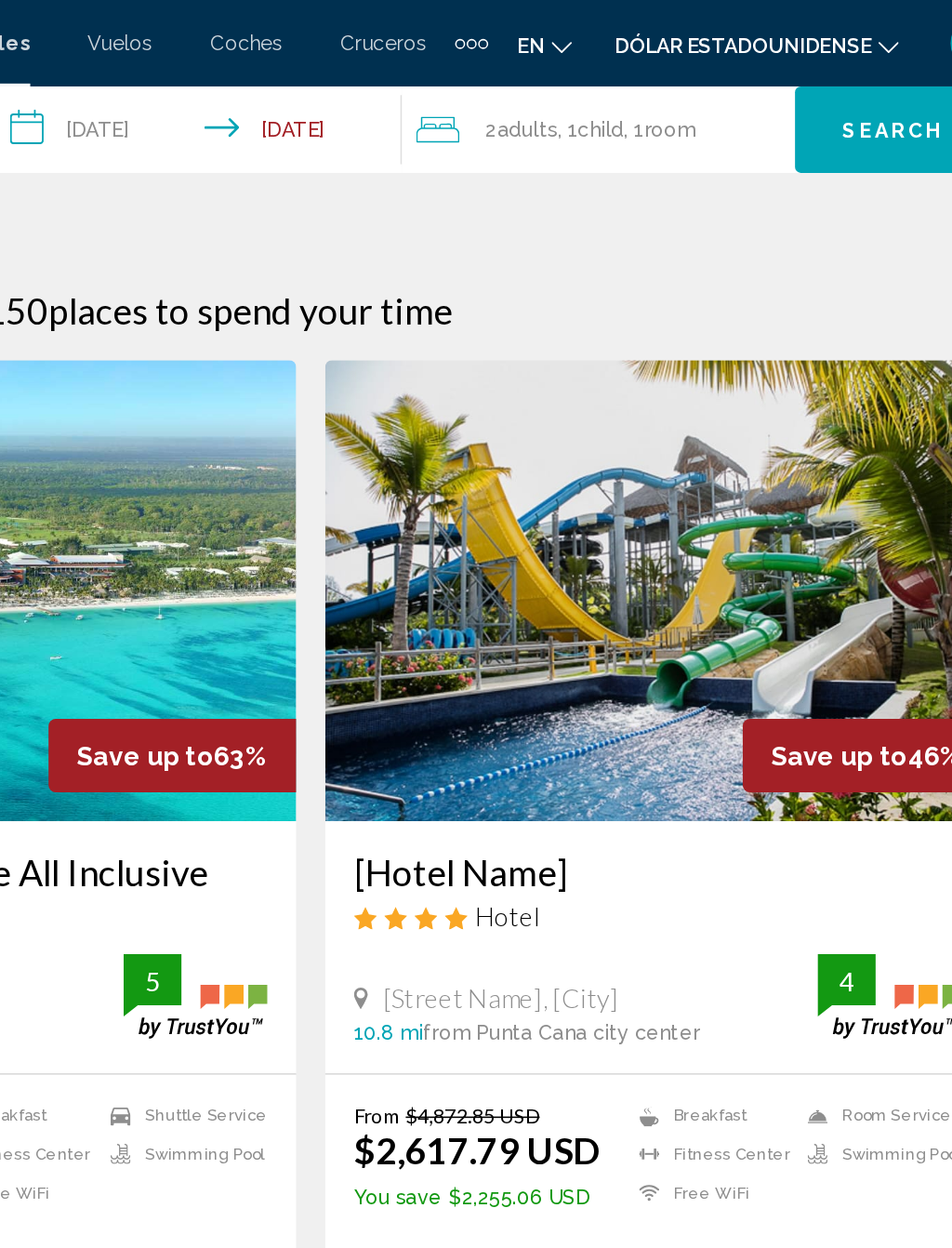 click on "Search" at bounding box center [852, 85] 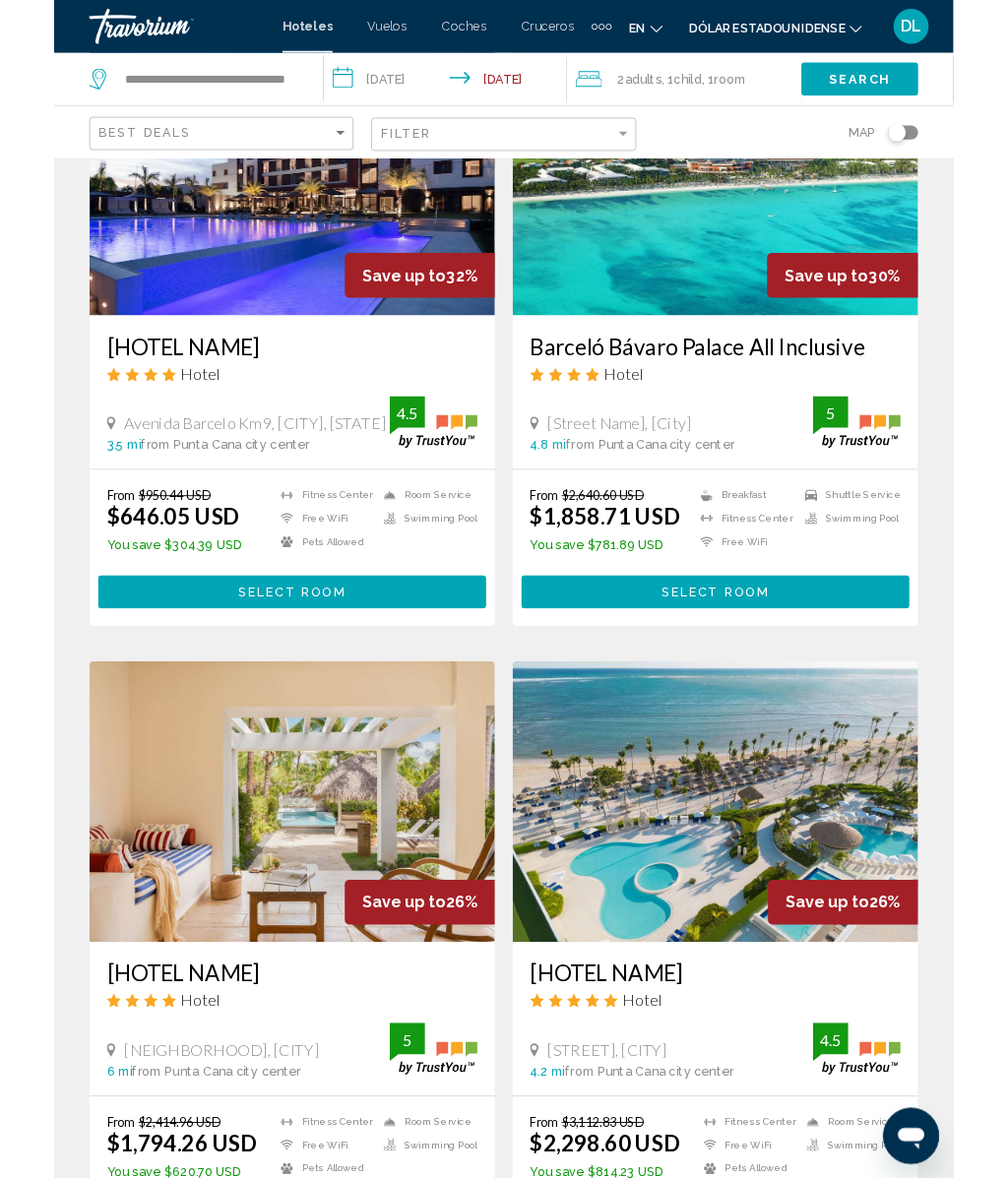 scroll, scrollTop: 0, scrollLeft: 0, axis: both 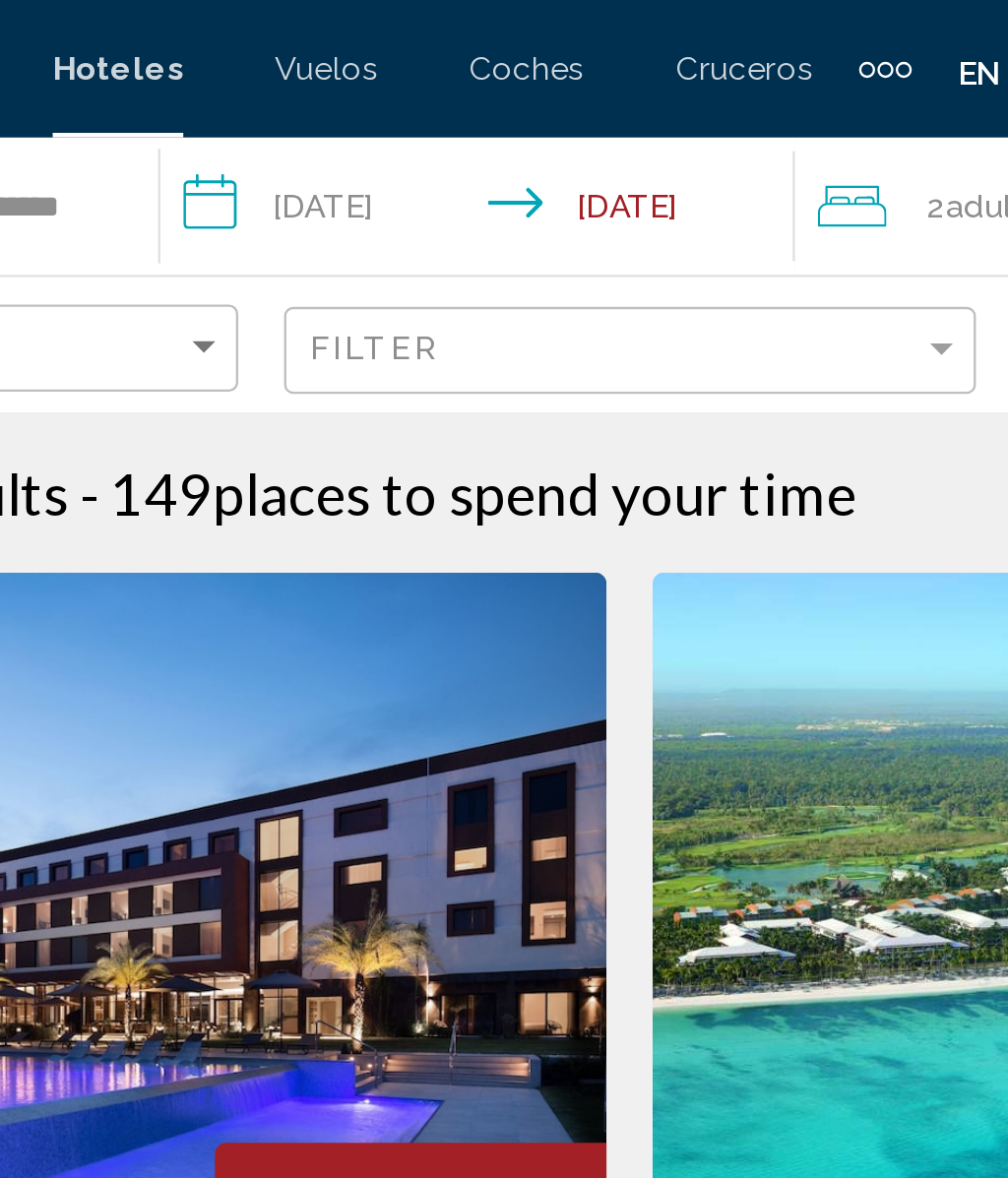 click on "**********" at bounding box center [442, 92] 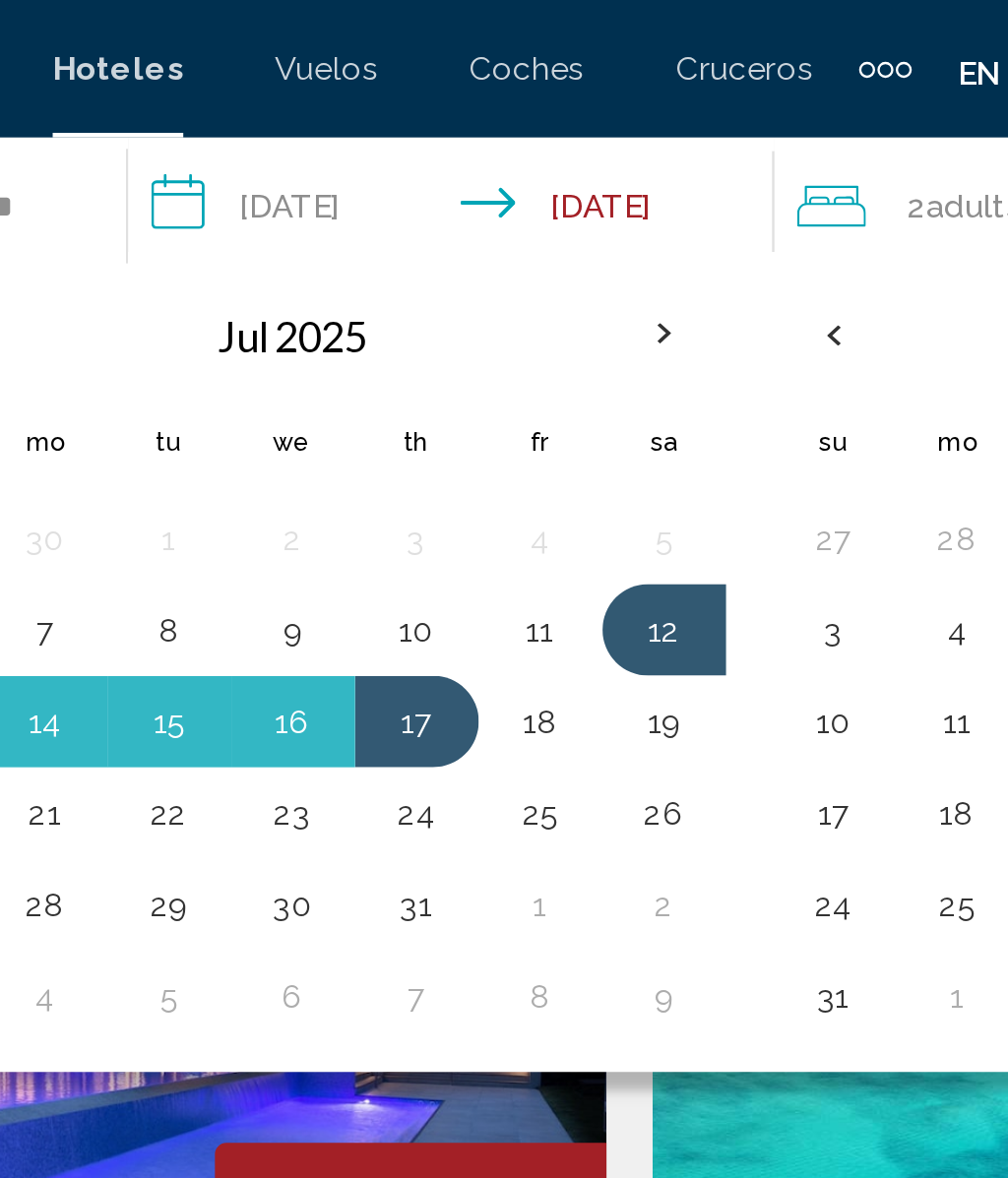 click on "22" at bounding box center [306, 349] 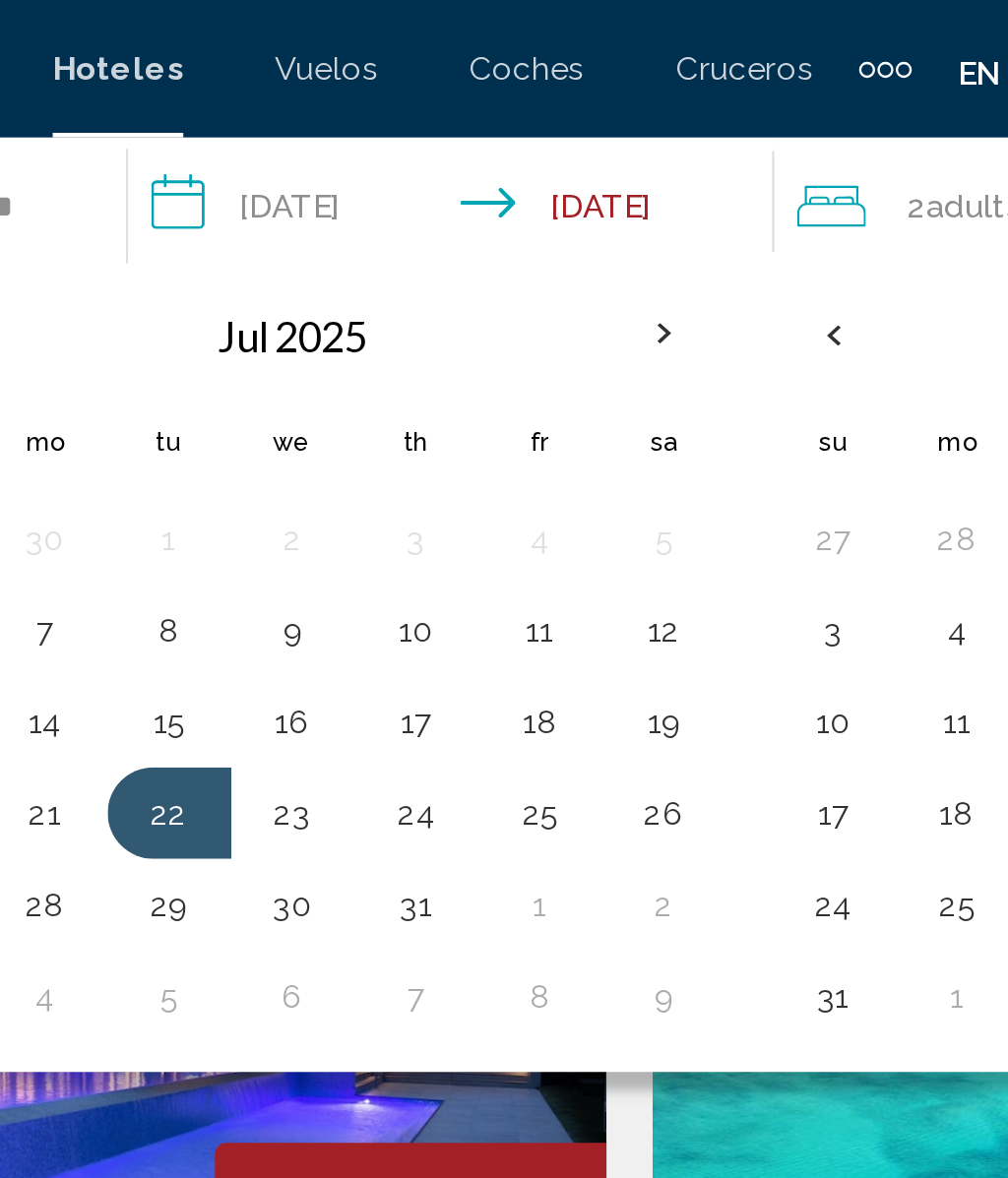 click on "28" at bounding box center (253, 389) 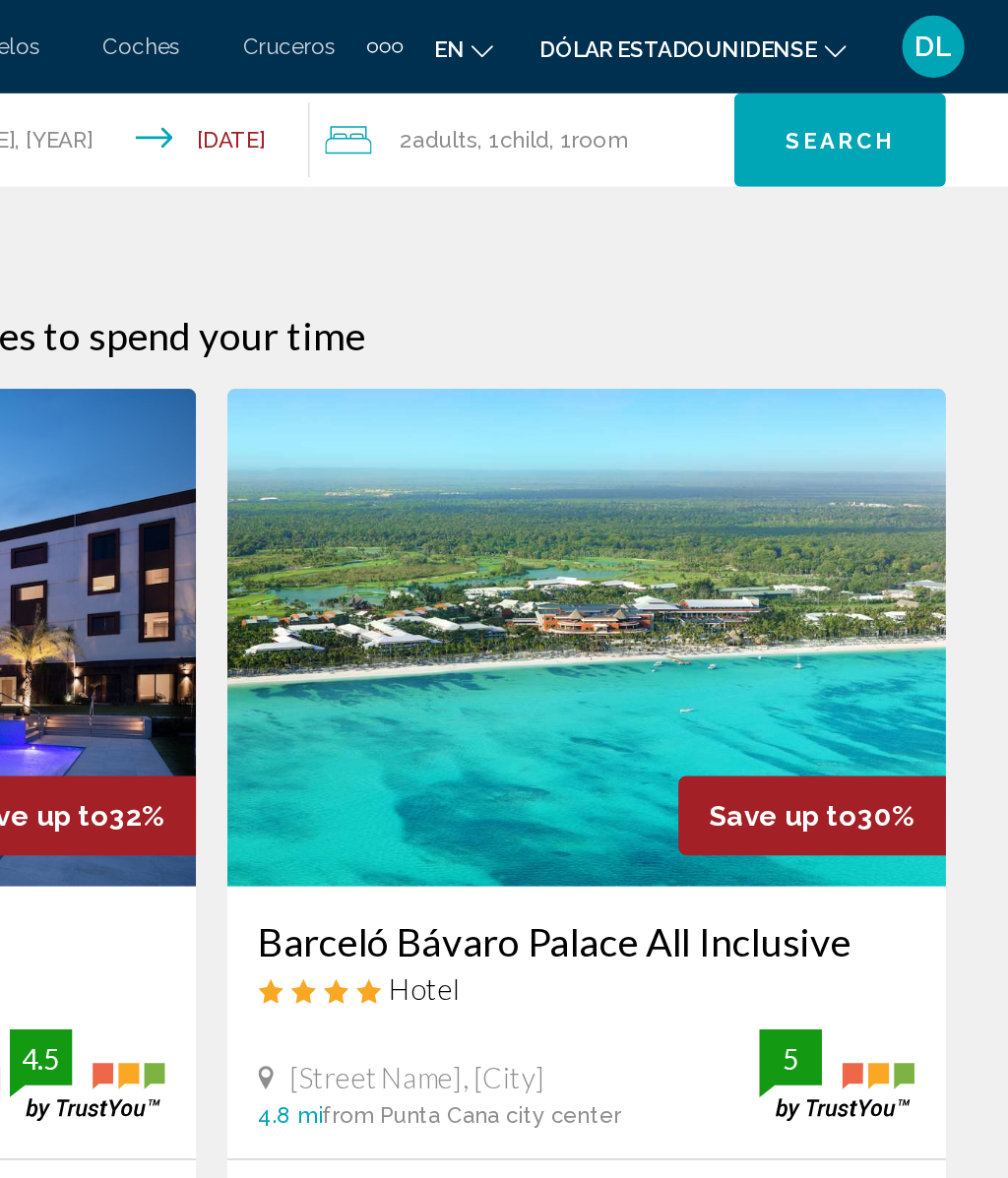 click on "Search" at bounding box center (902, 89) 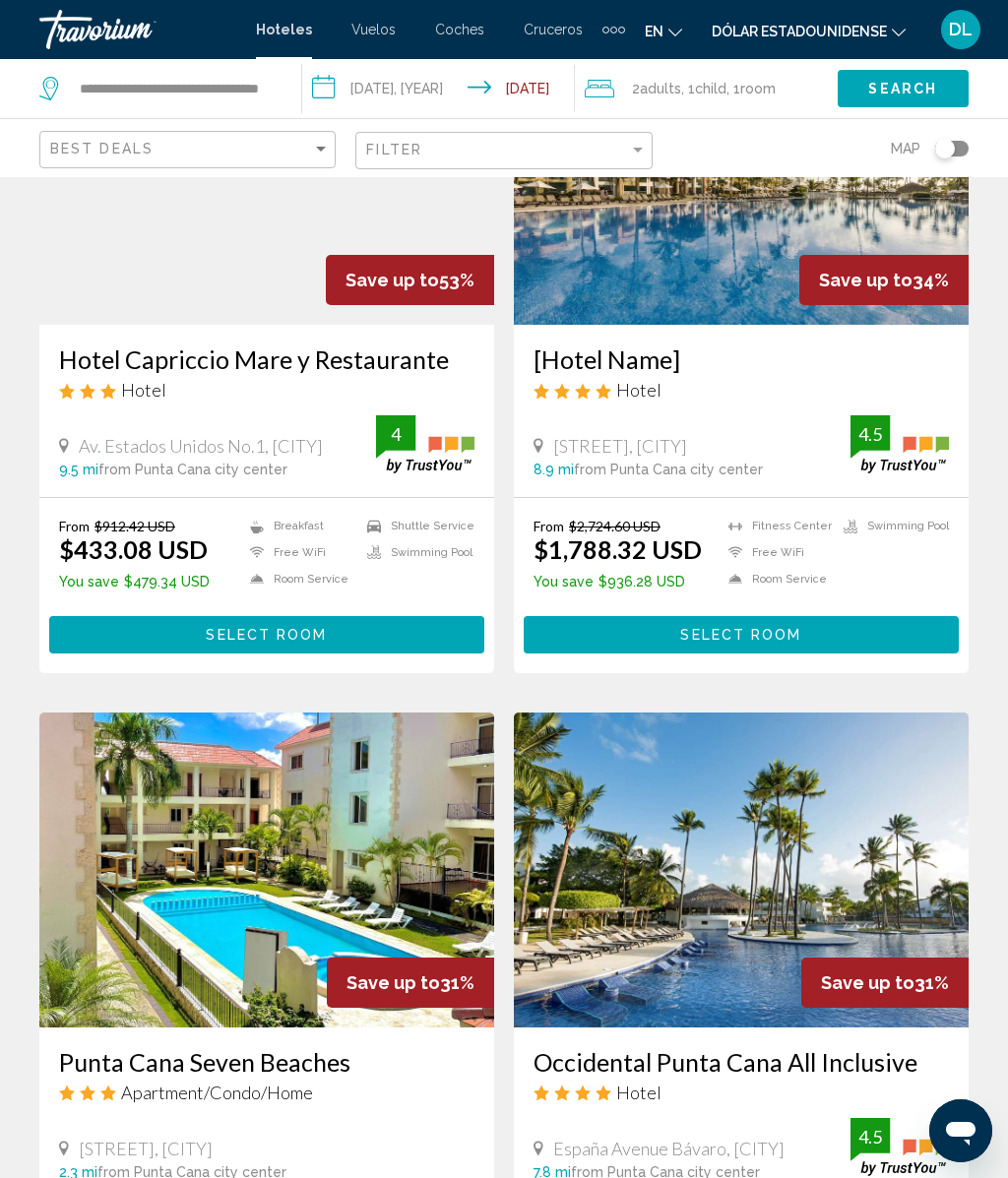 scroll, scrollTop: 0, scrollLeft: 0, axis: both 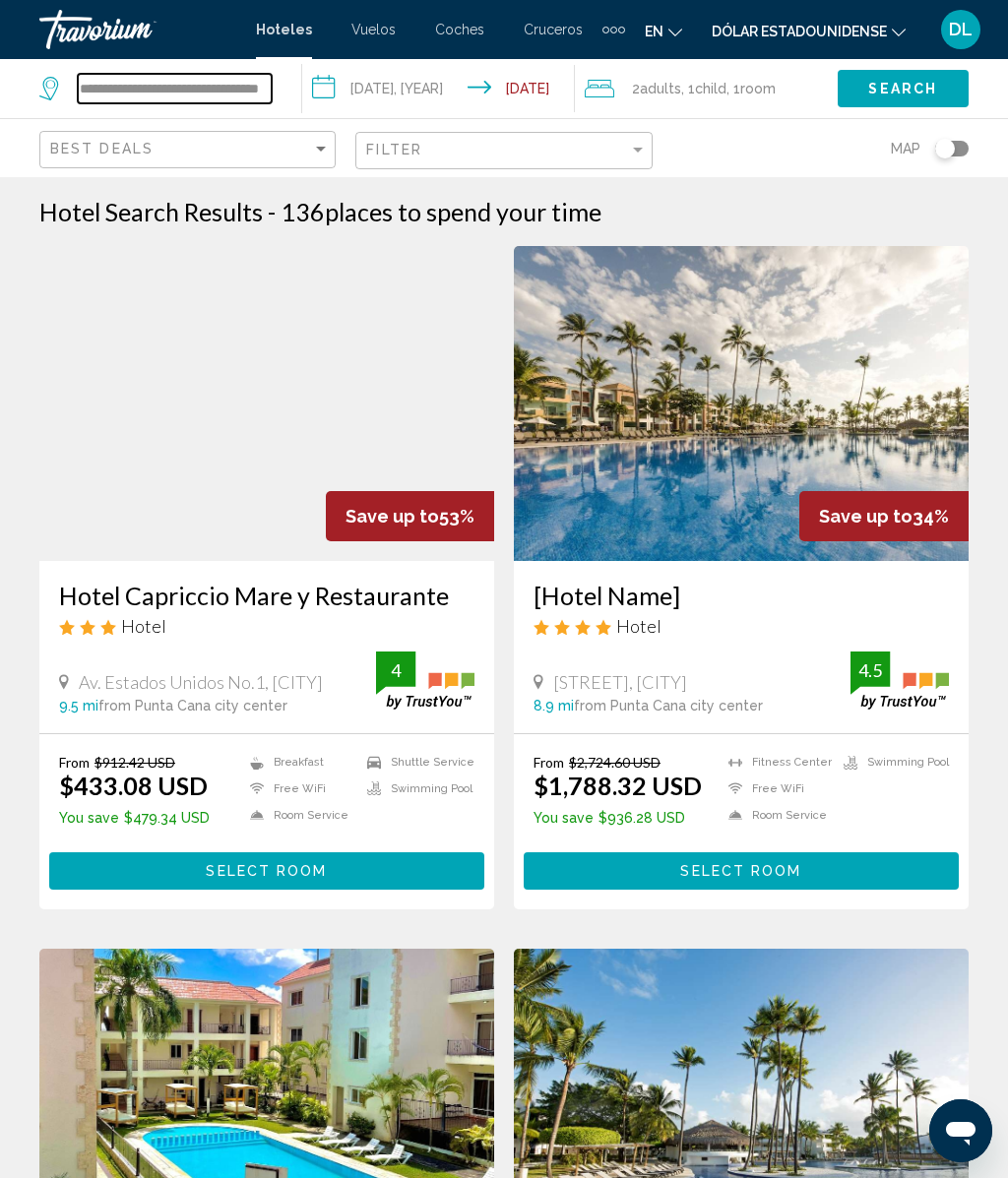 click on "**********" at bounding box center (174, 89) 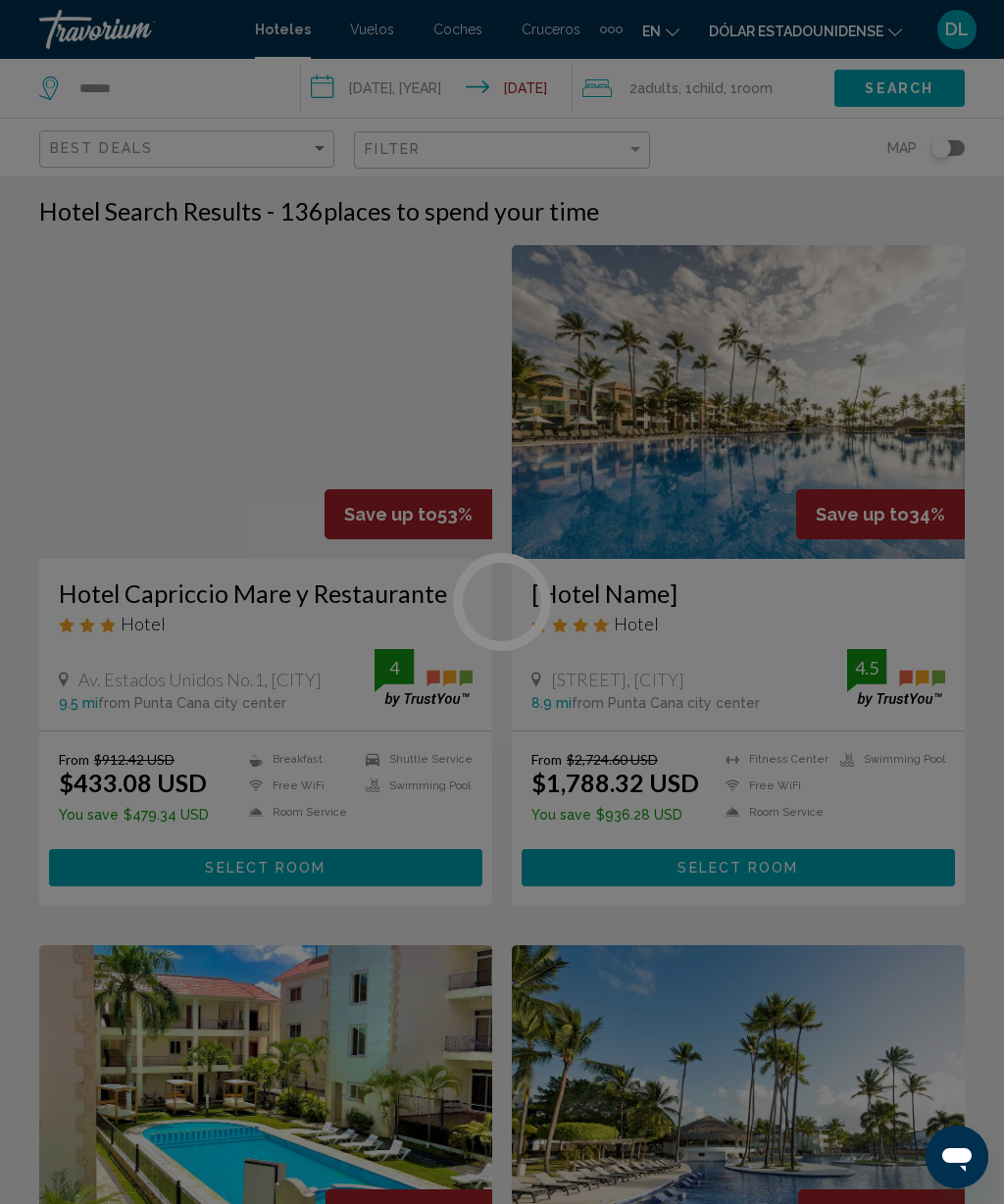 click at bounding box center [502, 602] 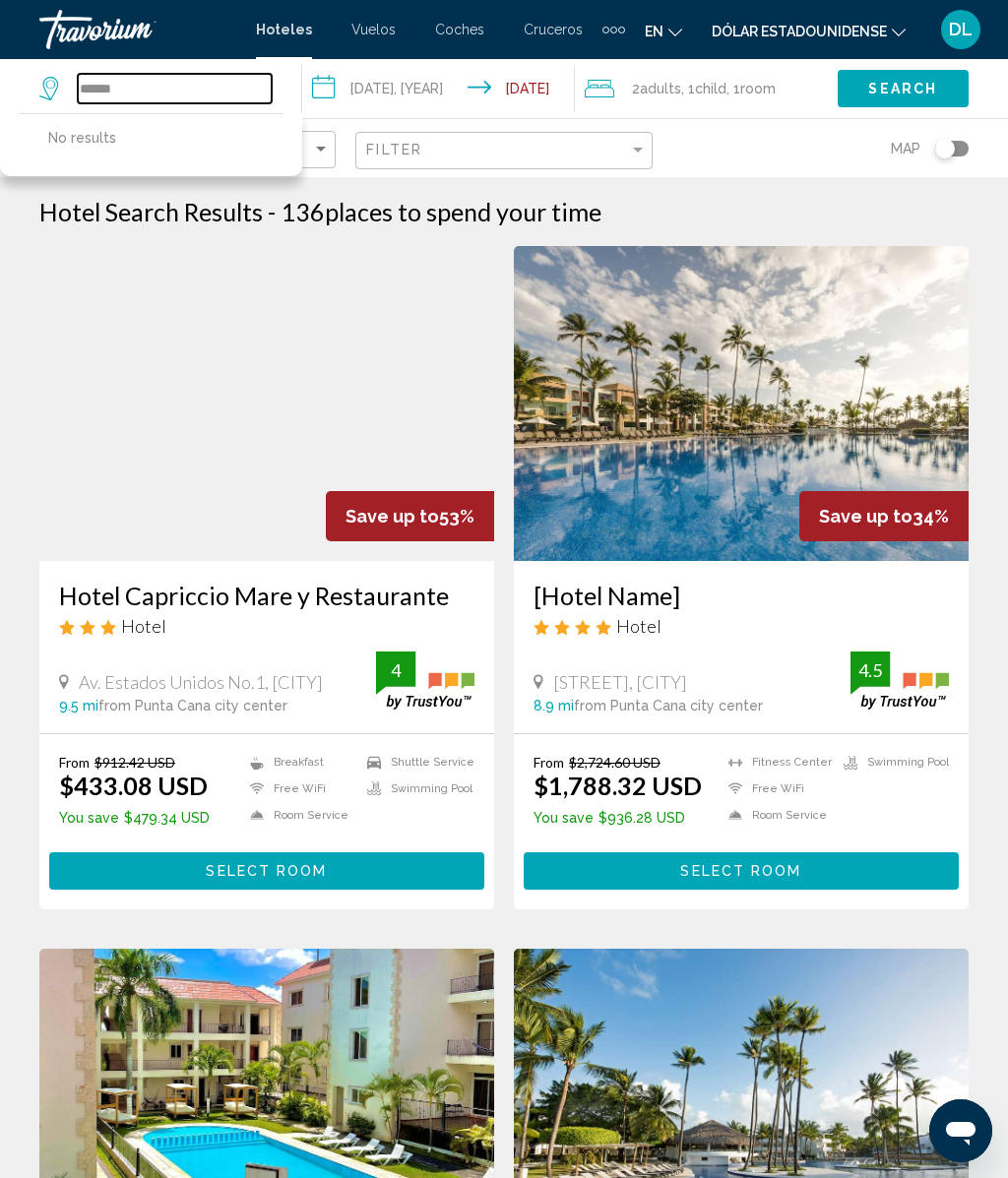 click on "*****" at bounding box center (174, 89) 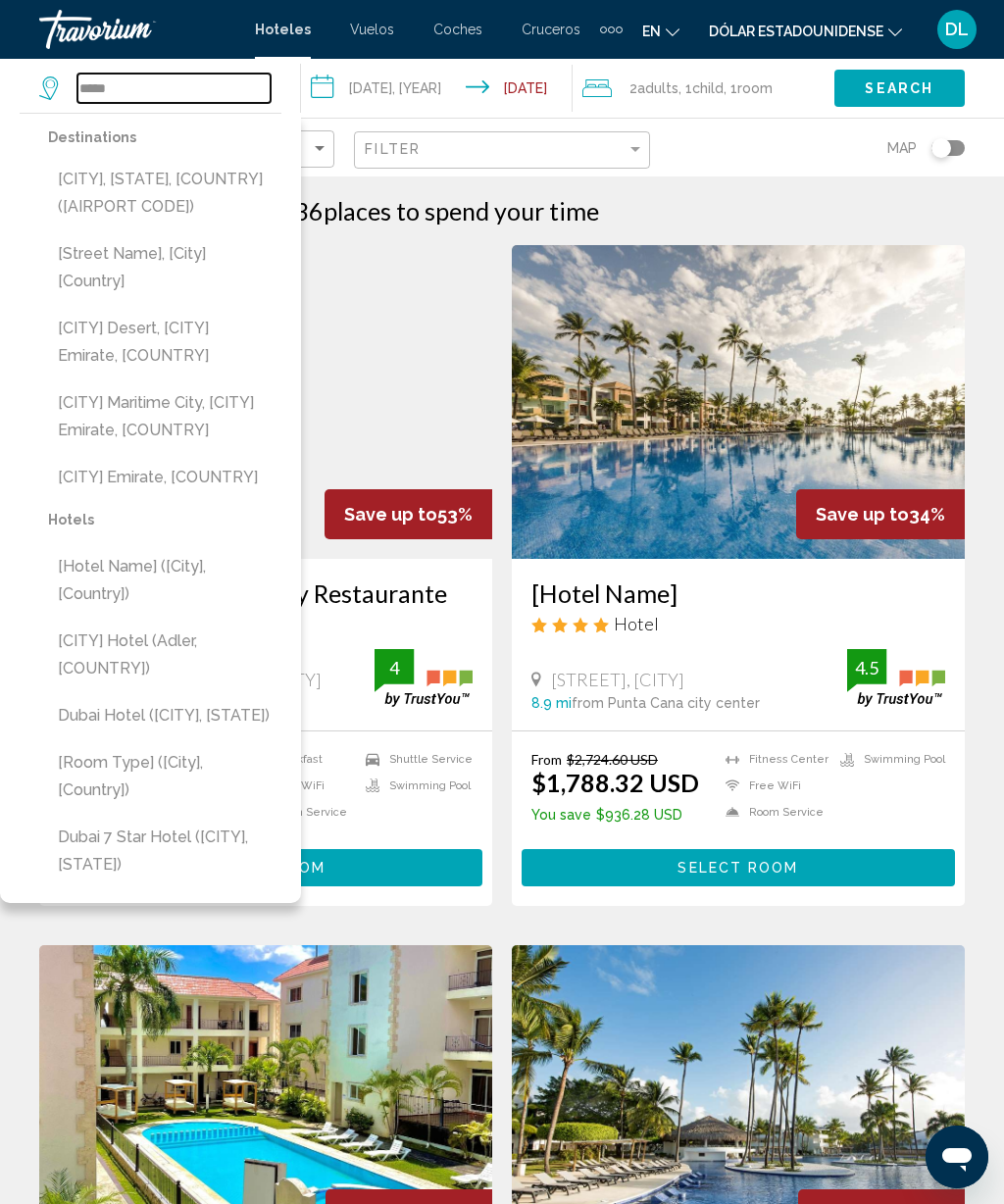 type on "*****" 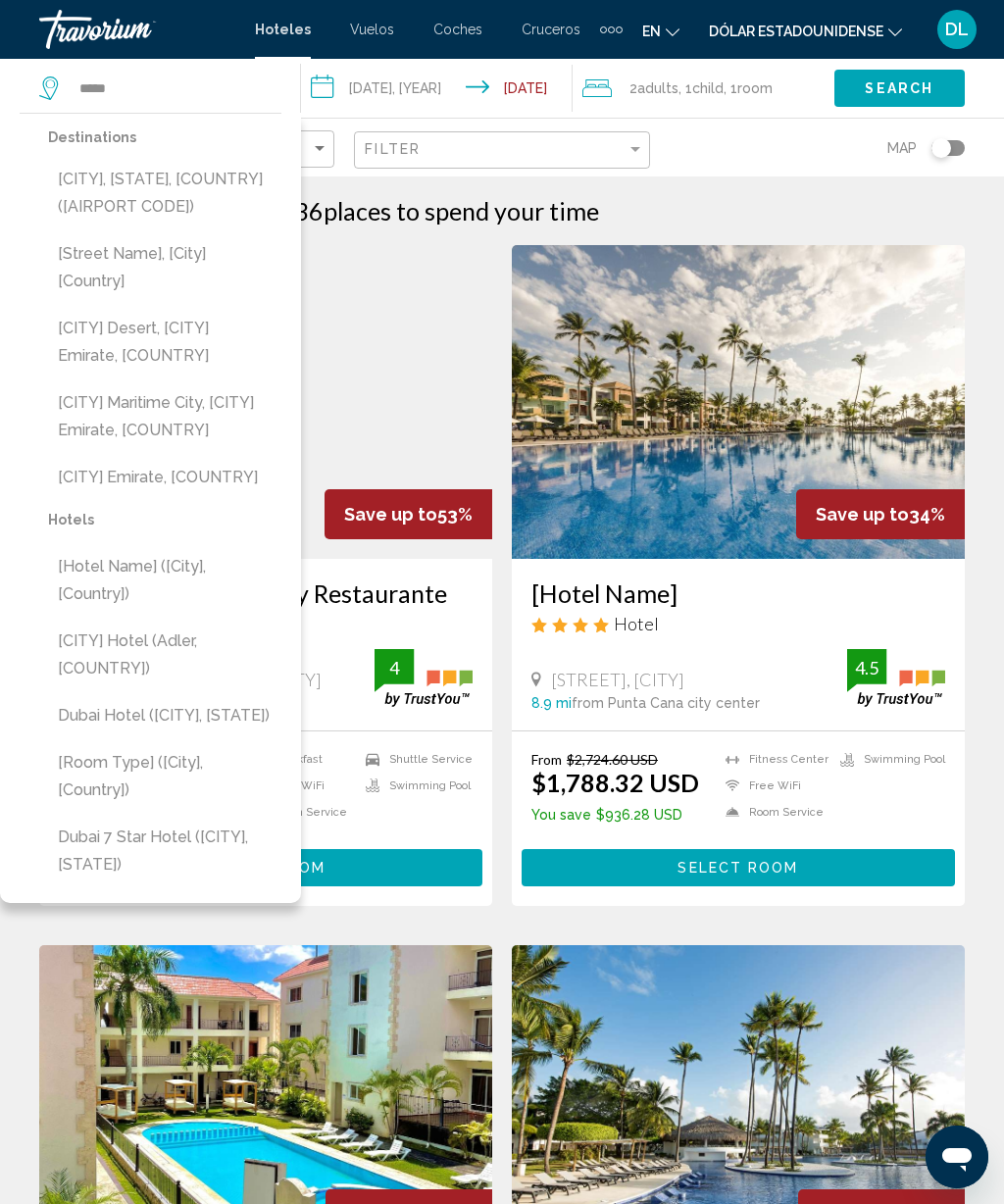 click on "[CITY], [STATE], [COUNTRY] ([AIRPORT CODE])" at bounding box center (165, 193) 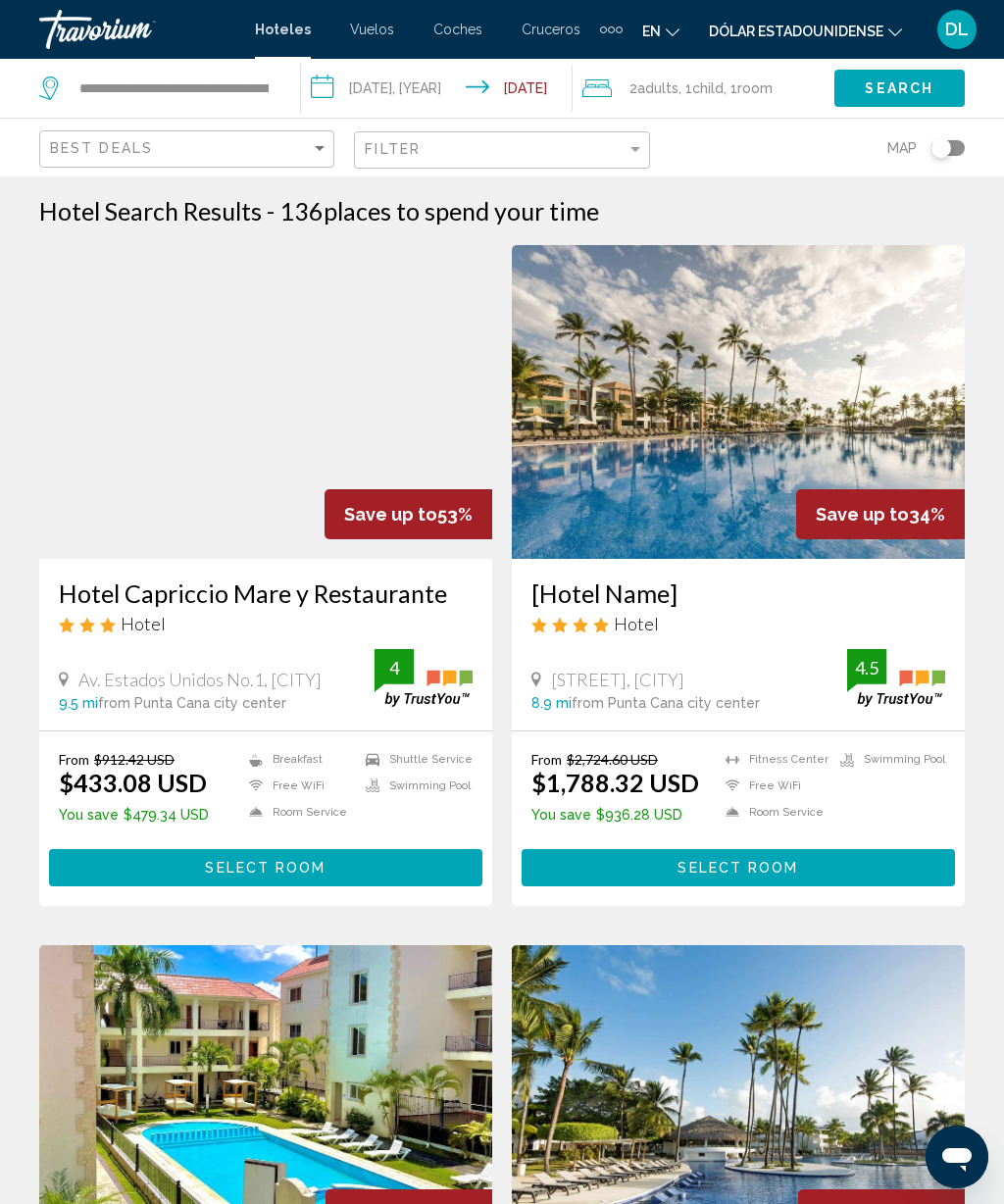 click on "**********" at bounding box center [440, 91] 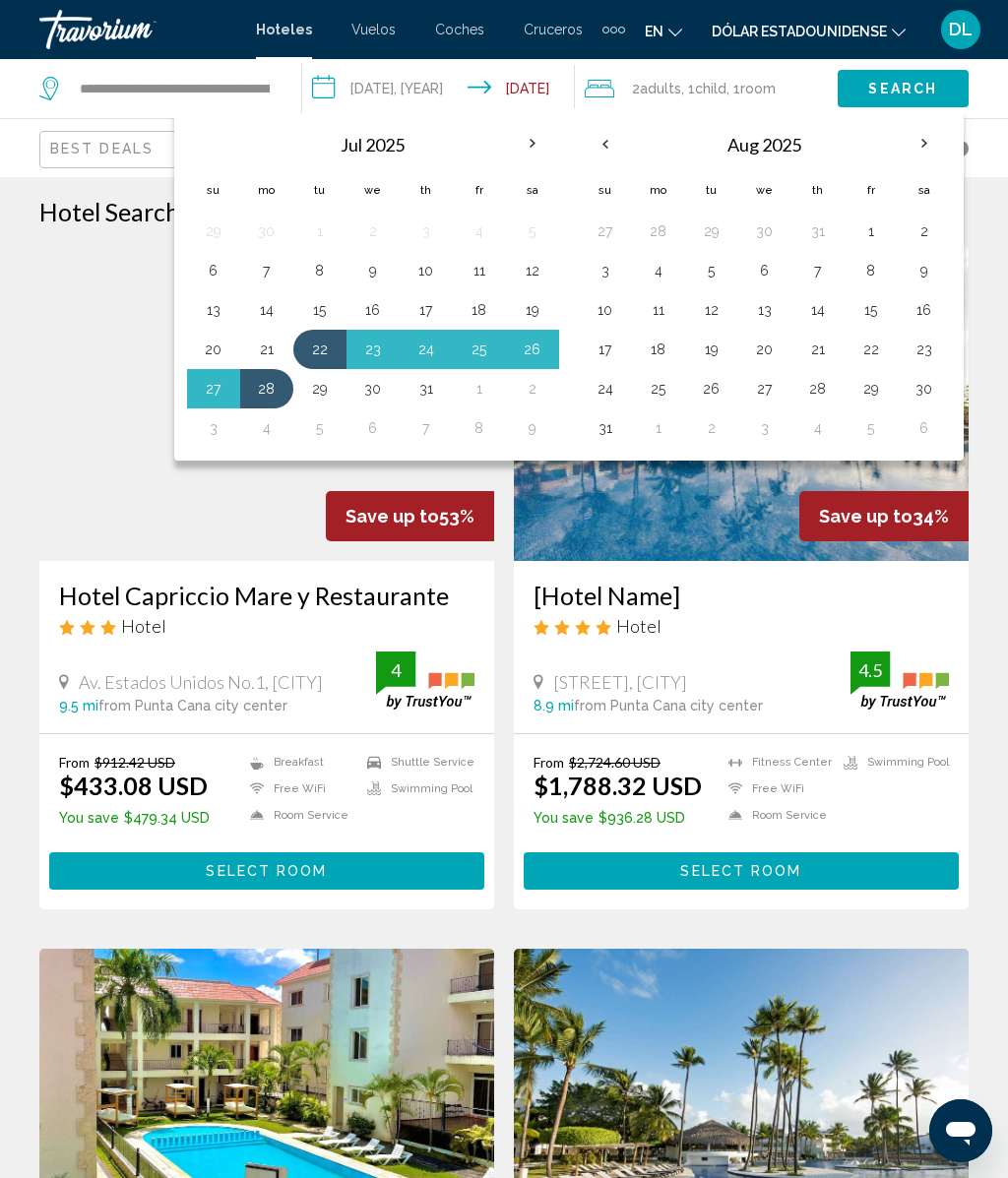 click at bounding box center [924, 144] 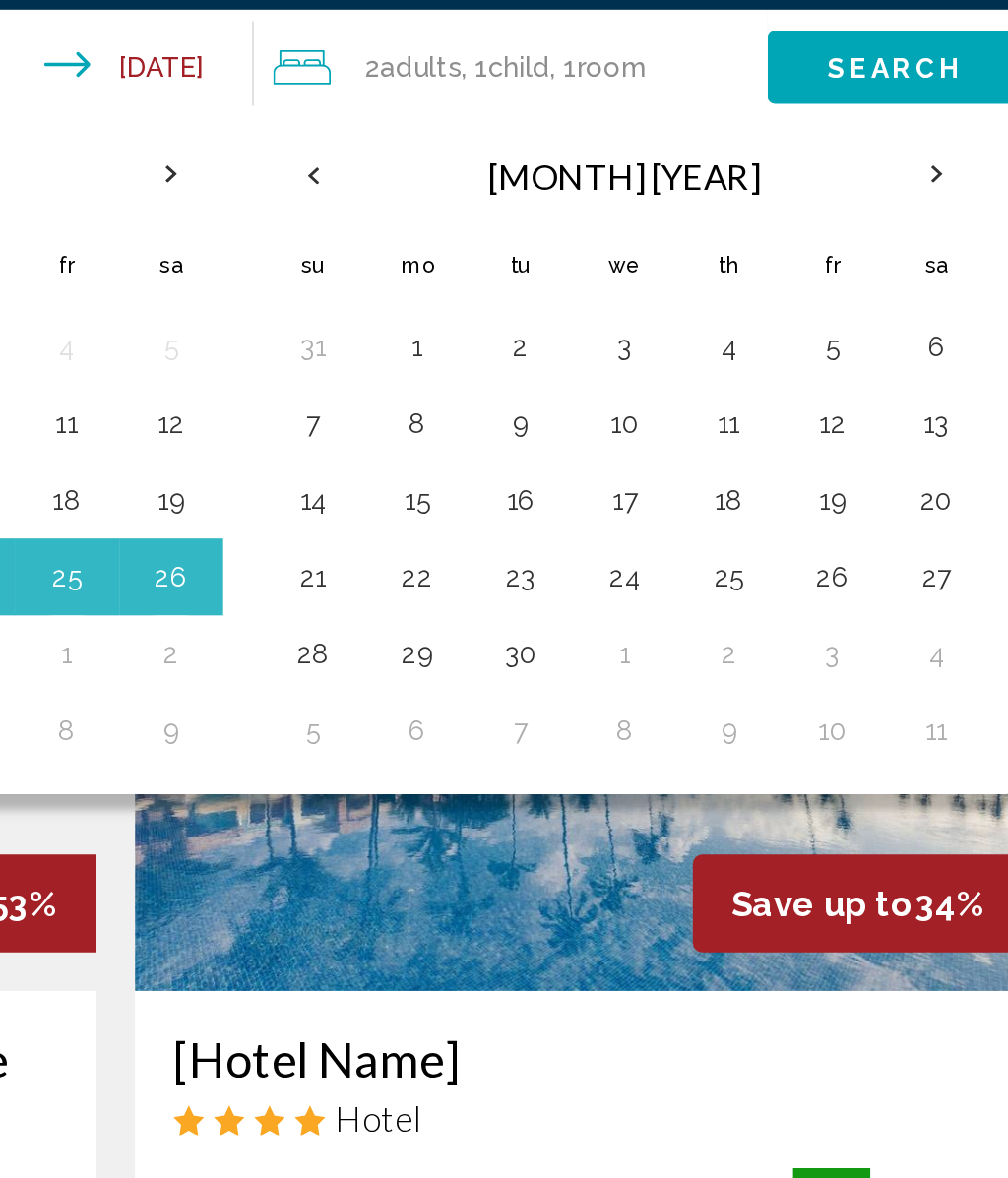 click on "15" at bounding box center [659, 310] 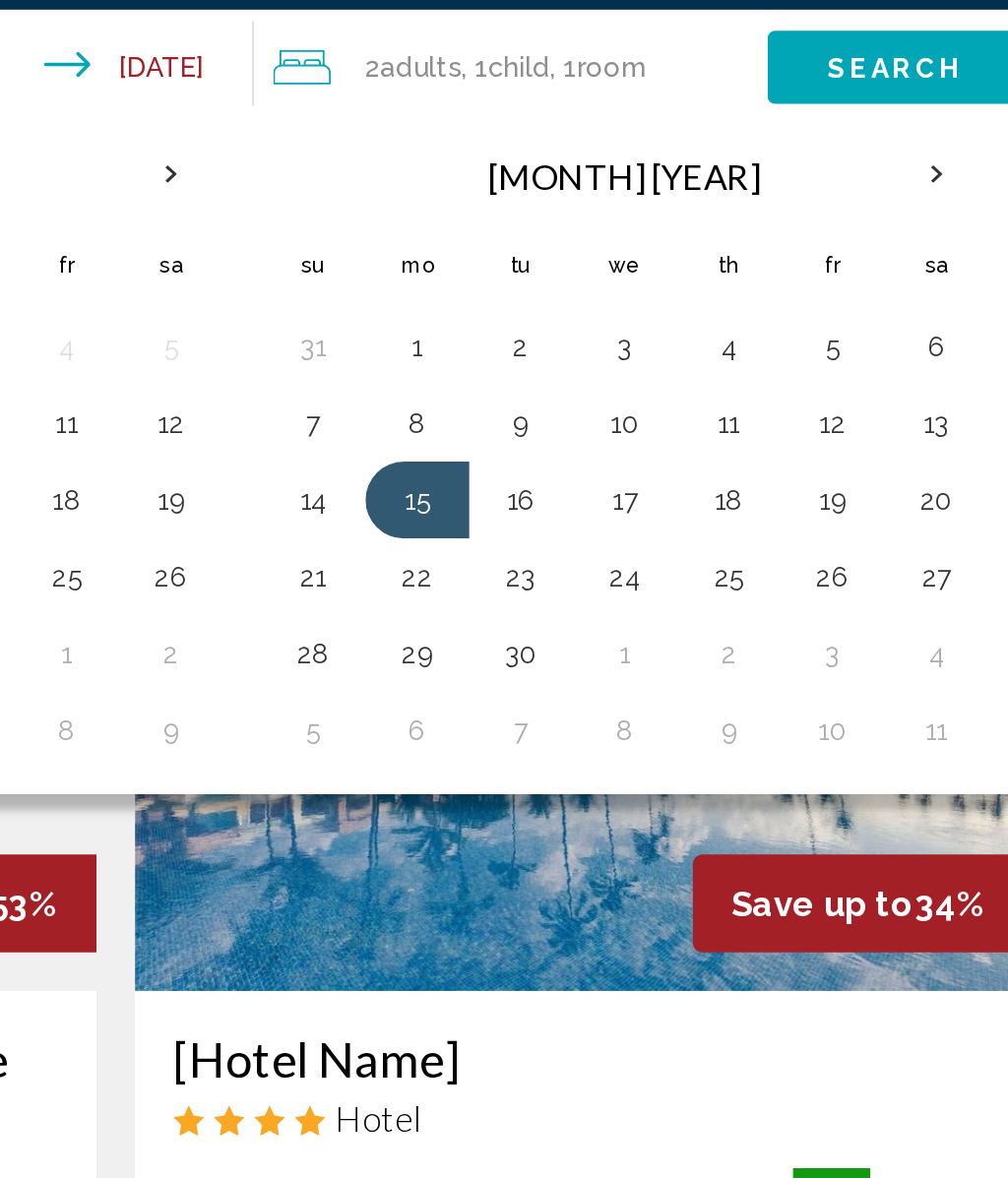 click on "22" at bounding box center [659, 349] 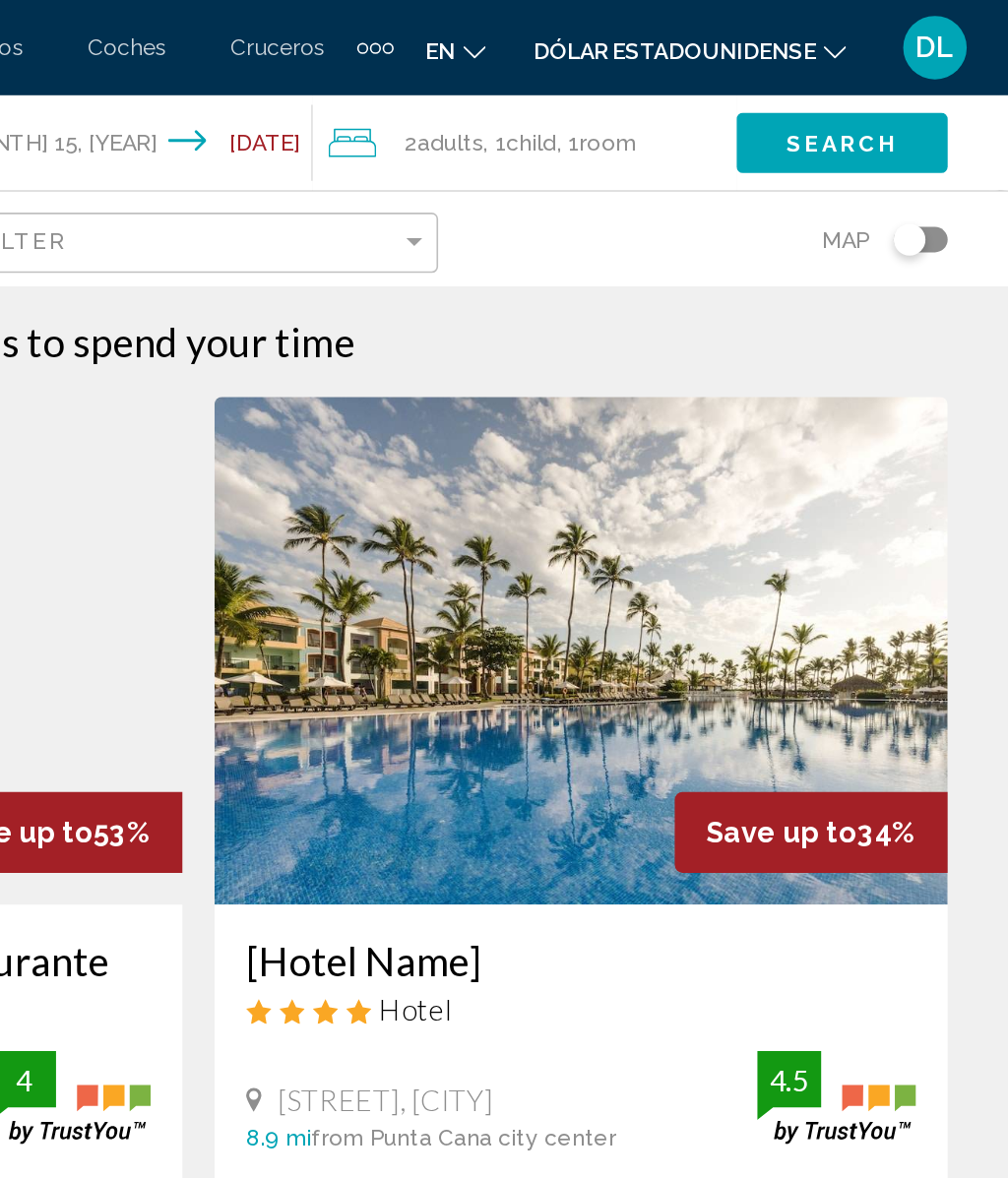 click on "Room" at bounding box center (711, 89) 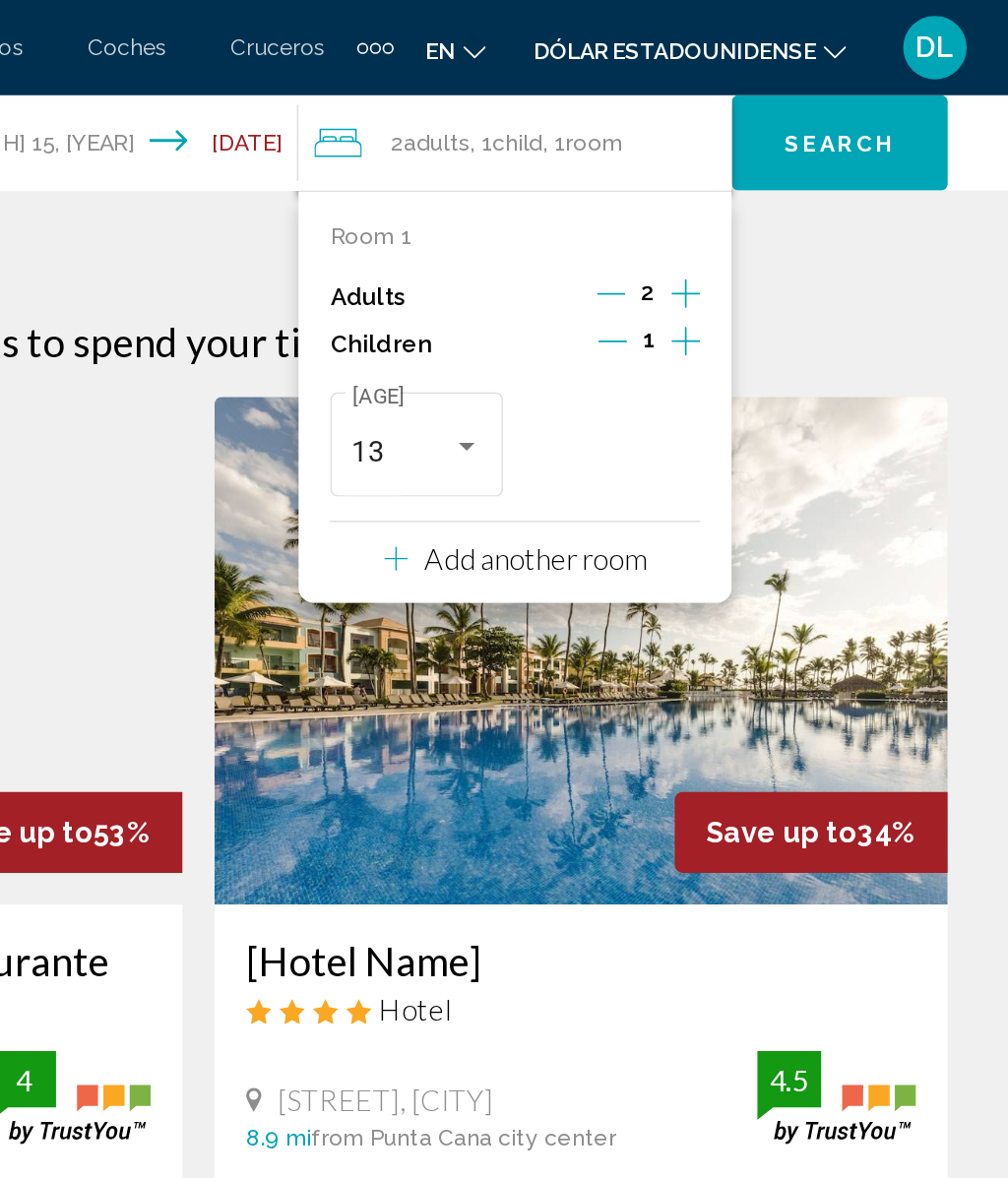 click at bounding box center [761, 212] 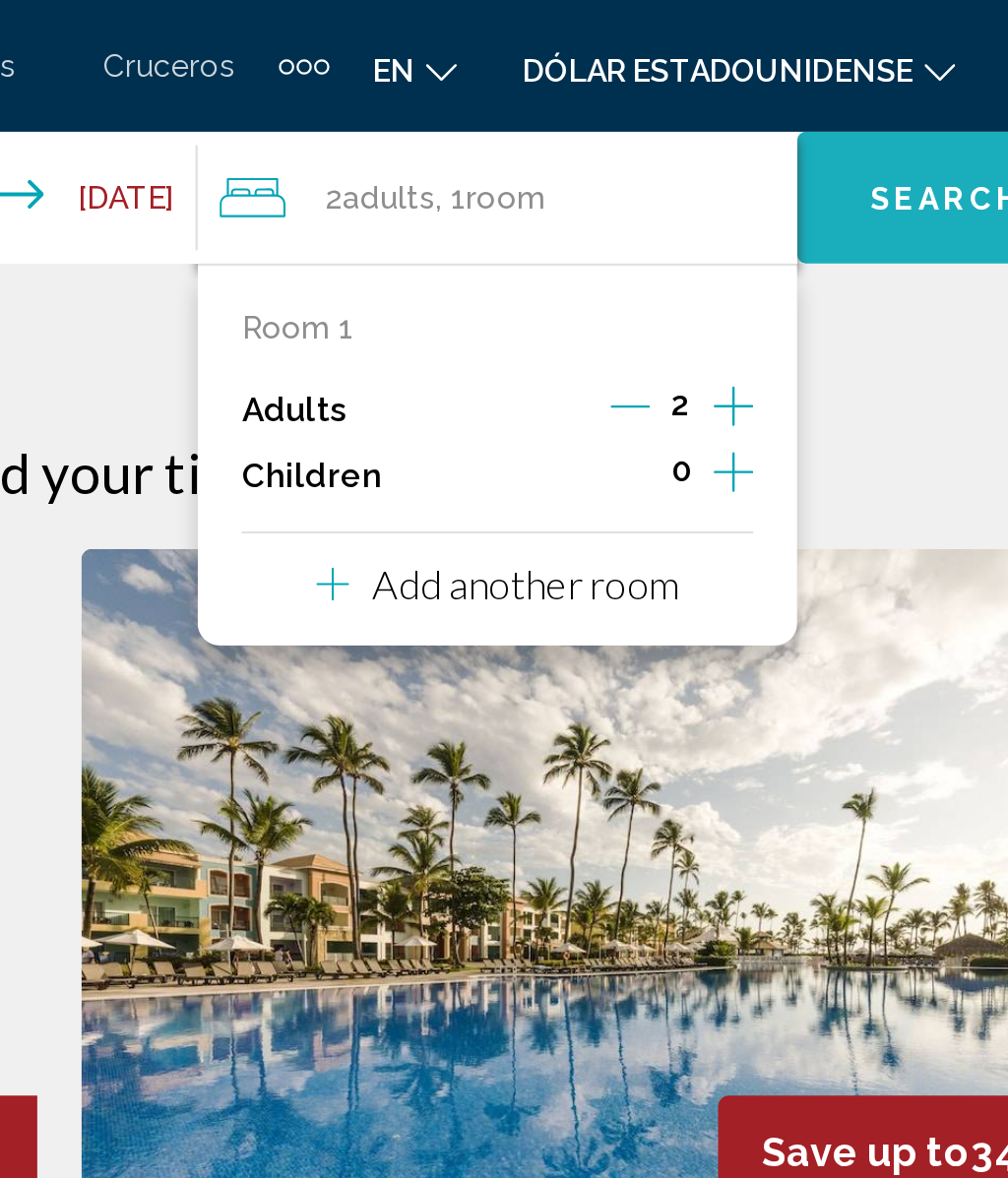 click on "Search" at bounding box center (902, 90) 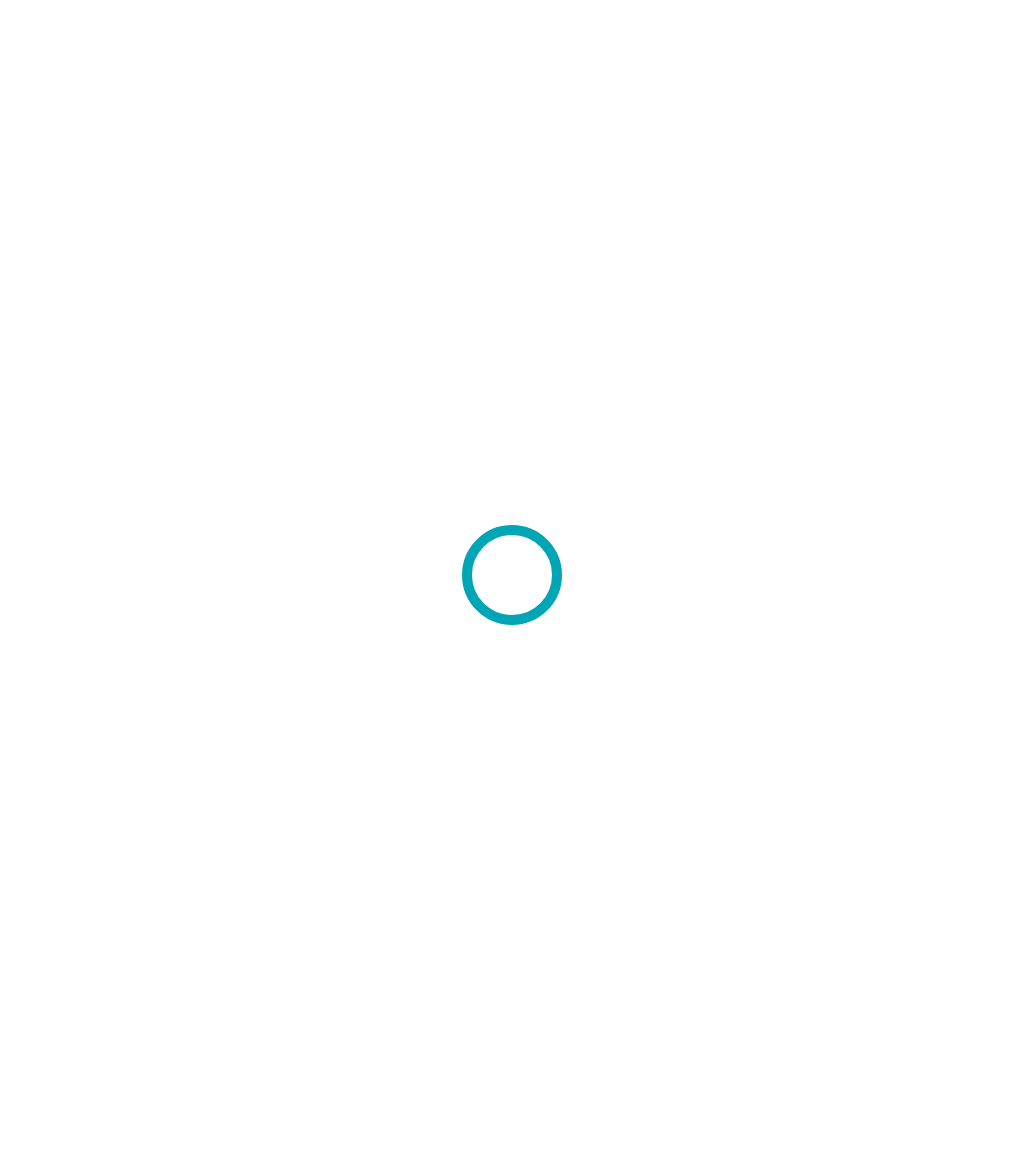 scroll, scrollTop: 0, scrollLeft: 0, axis: both 